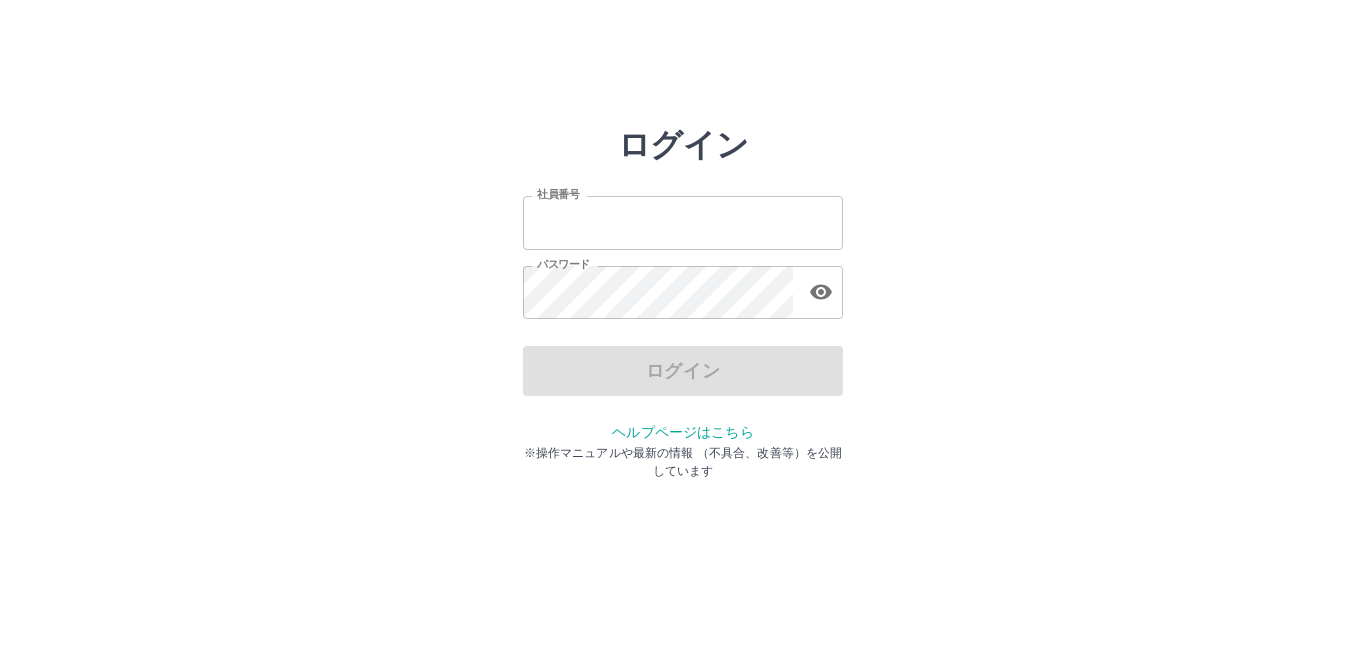 scroll, scrollTop: 0, scrollLeft: 0, axis: both 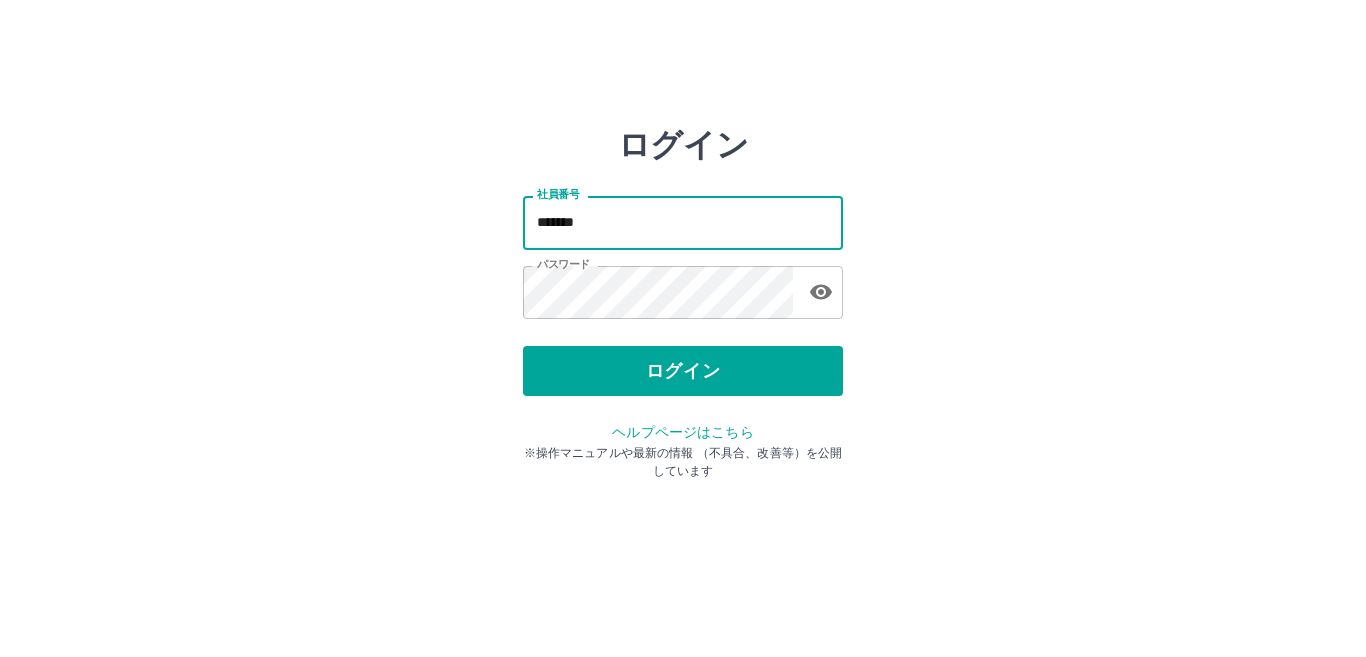 click on "*******" at bounding box center (683, 222) 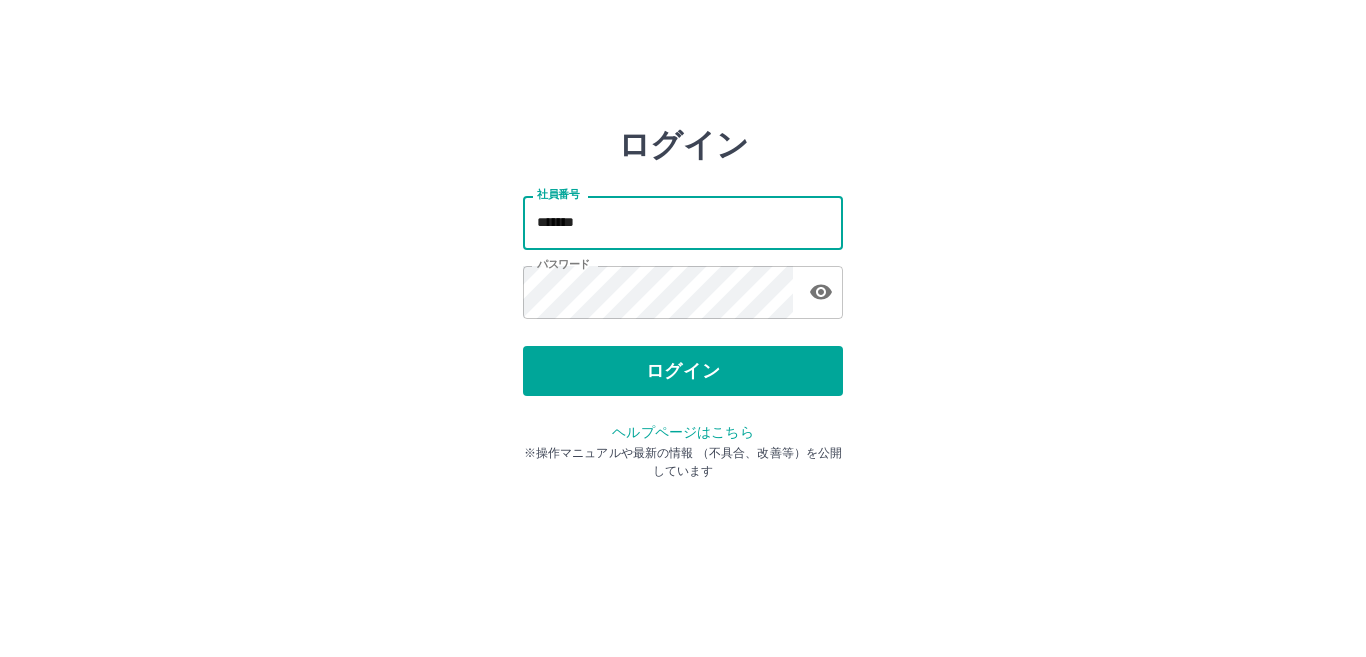 type on "*******" 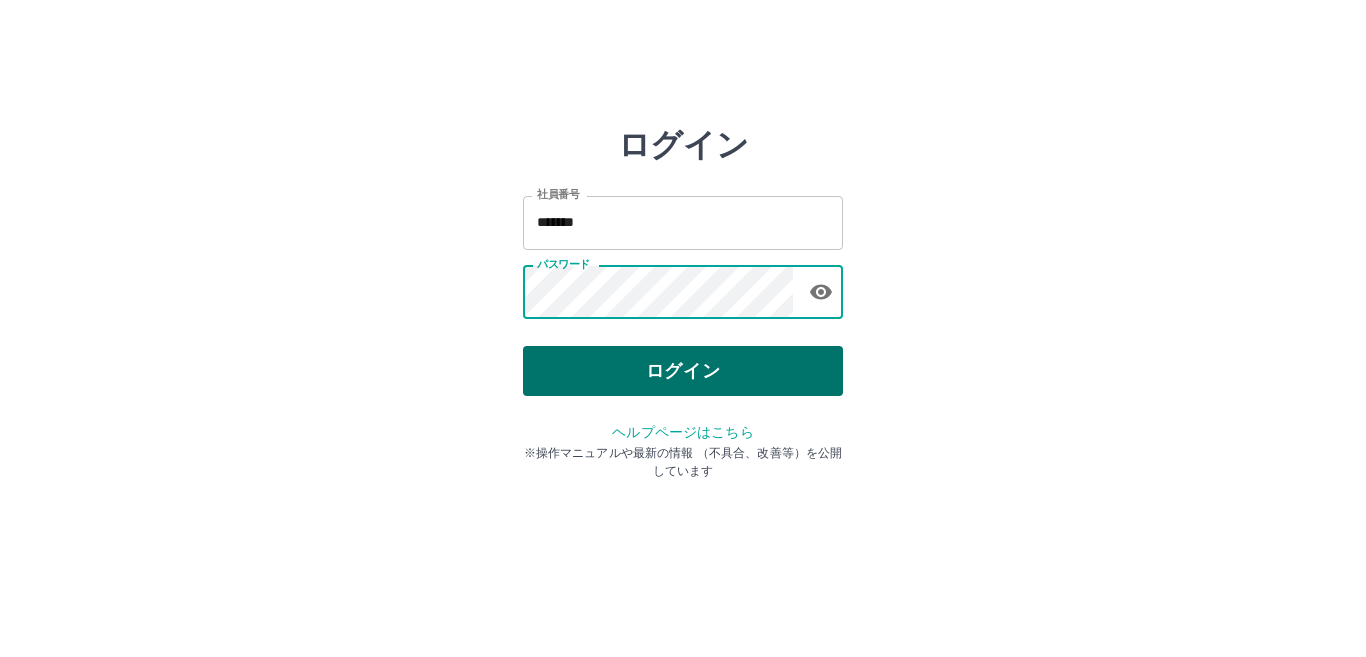 click on "ログイン" at bounding box center (683, 371) 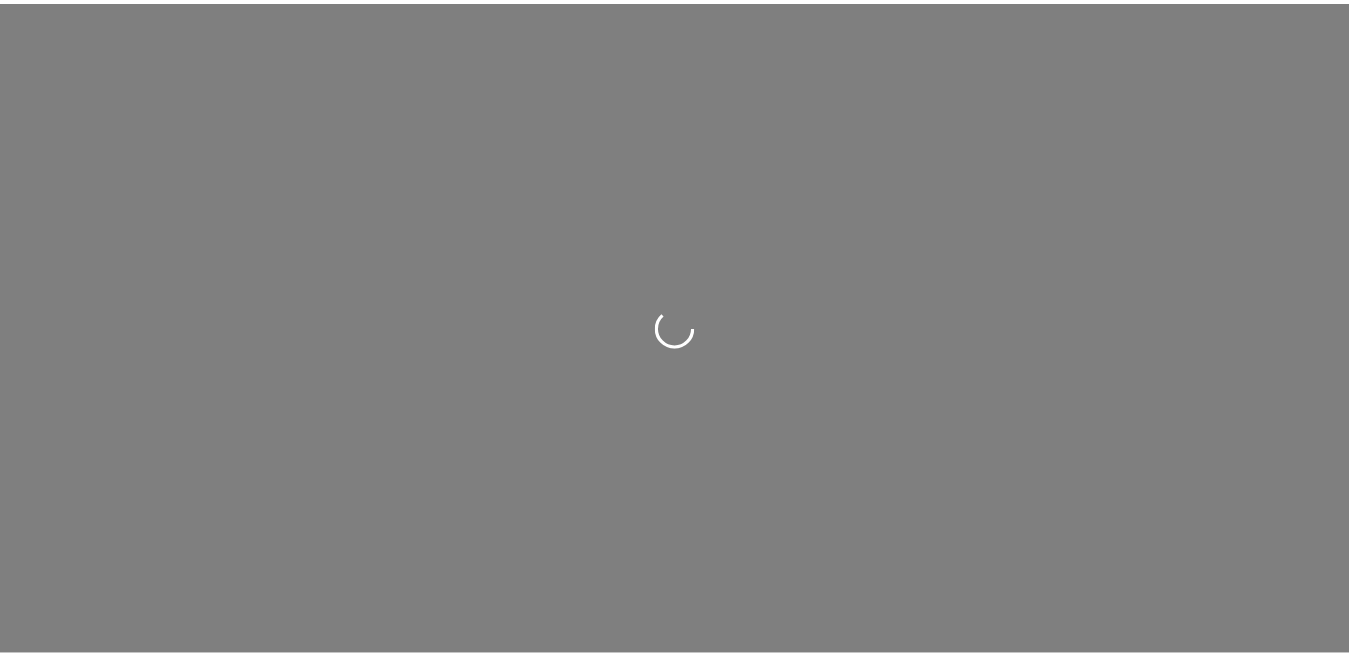 scroll, scrollTop: 0, scrollLeft: 0, axis: both 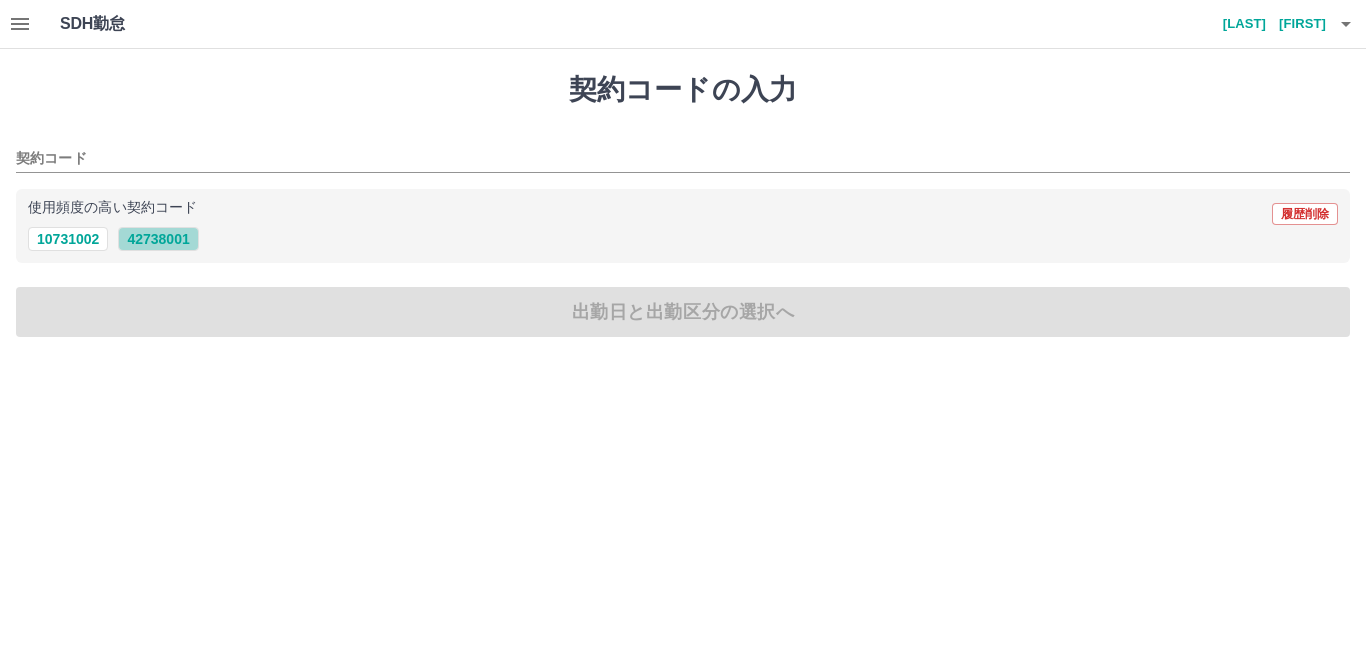 click on "42738001" at bounding box center [158, 239] 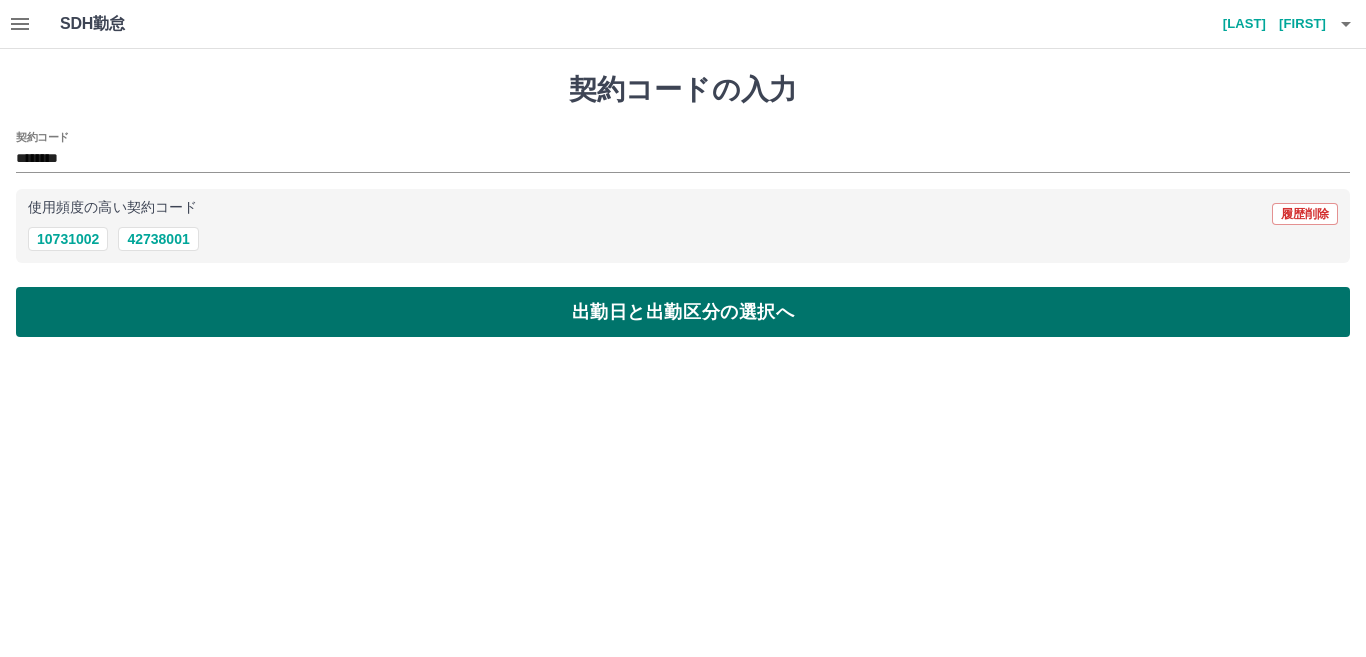 click on "出勤日と出勤区分の選択へ" at bounding box center (683, 312) 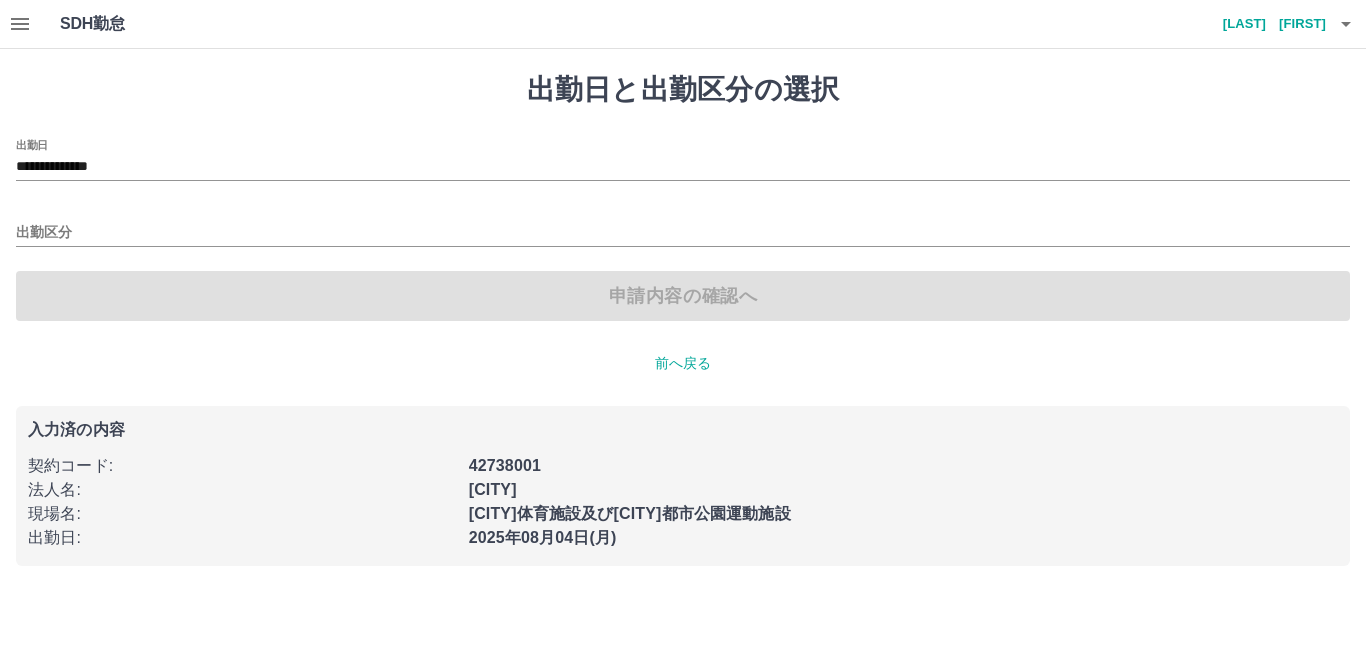 click on "**********" at bounding box center (683, 230) 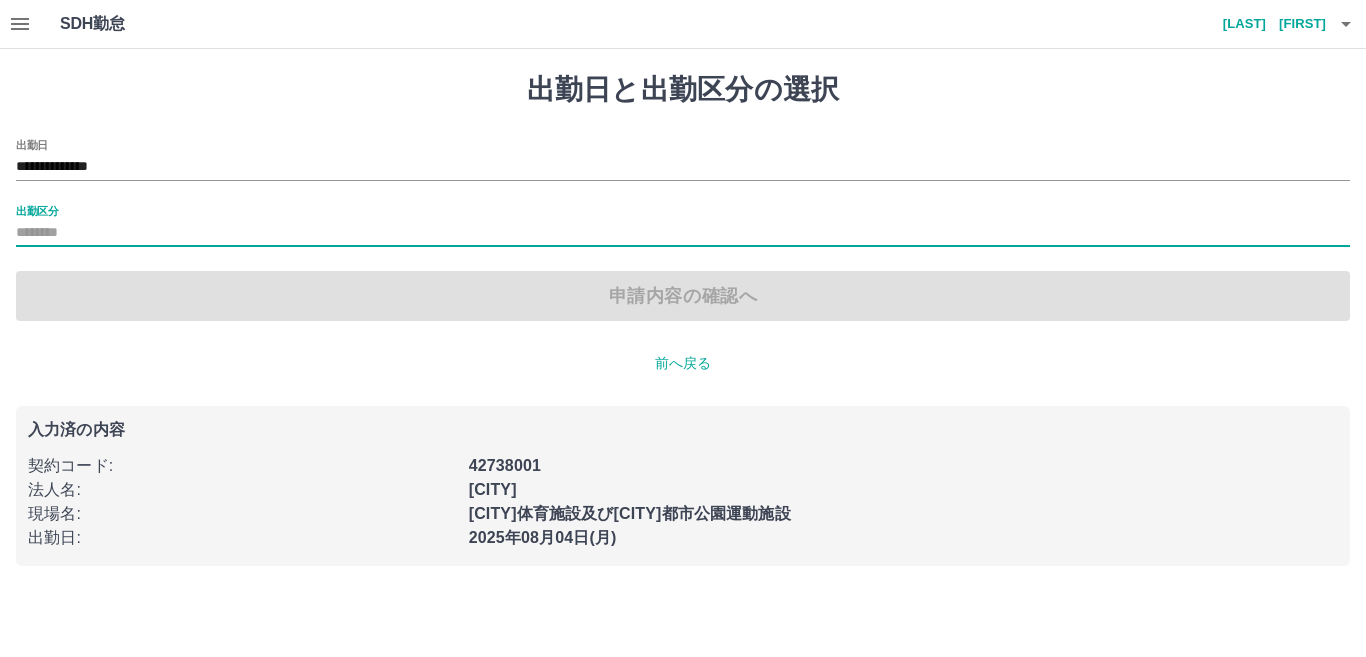 click on "出勤区分" at bounding box center (683, 226) 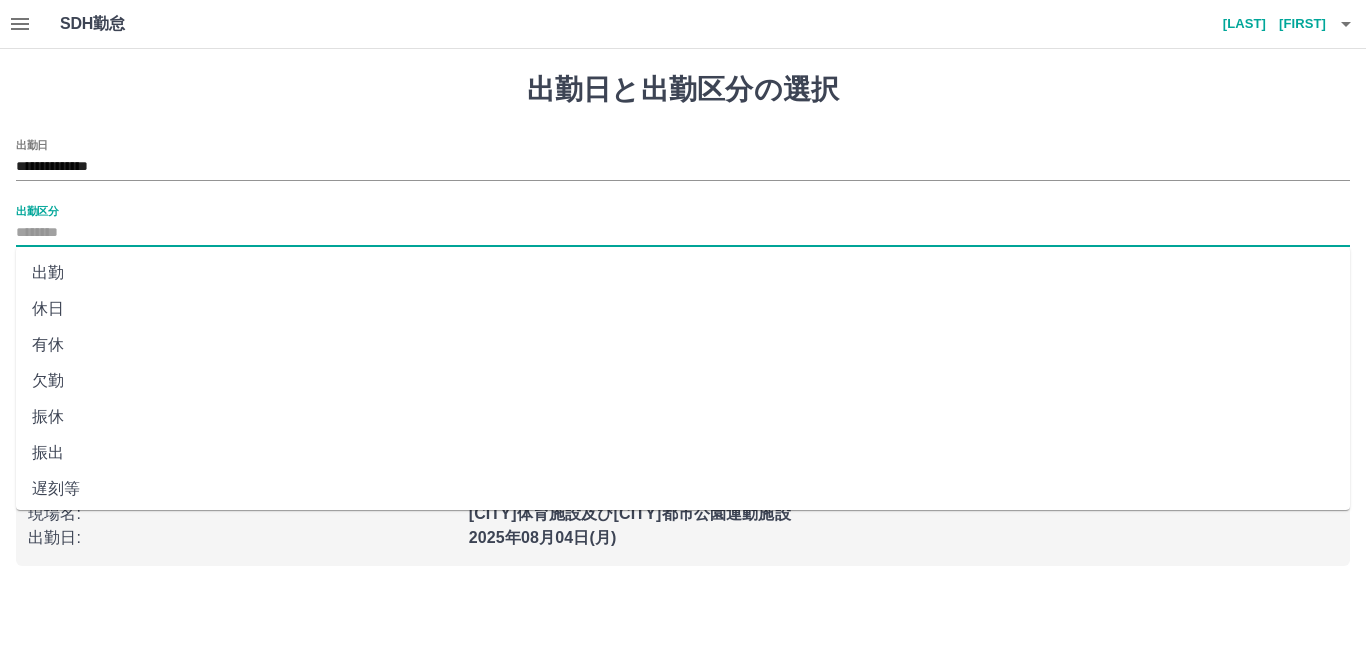 click on "出勤区分" at bounding box center (683, 233) 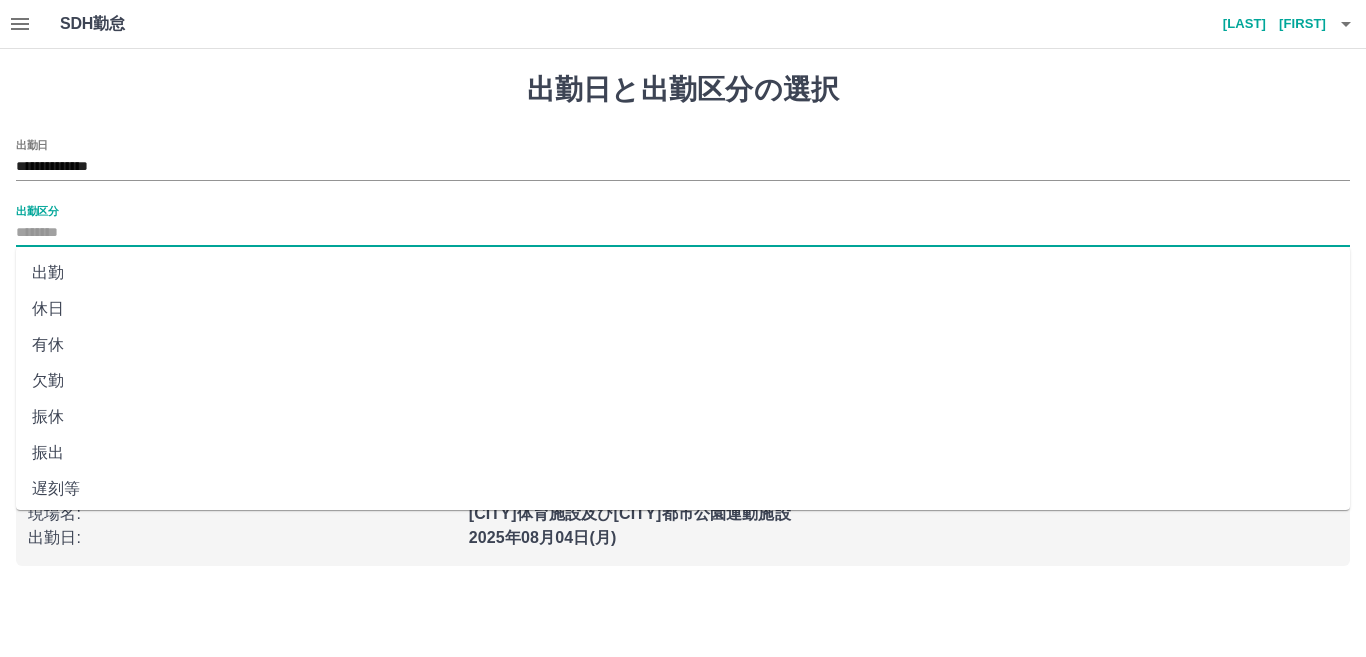 click on "出勤" at bounding box center (683, 273) 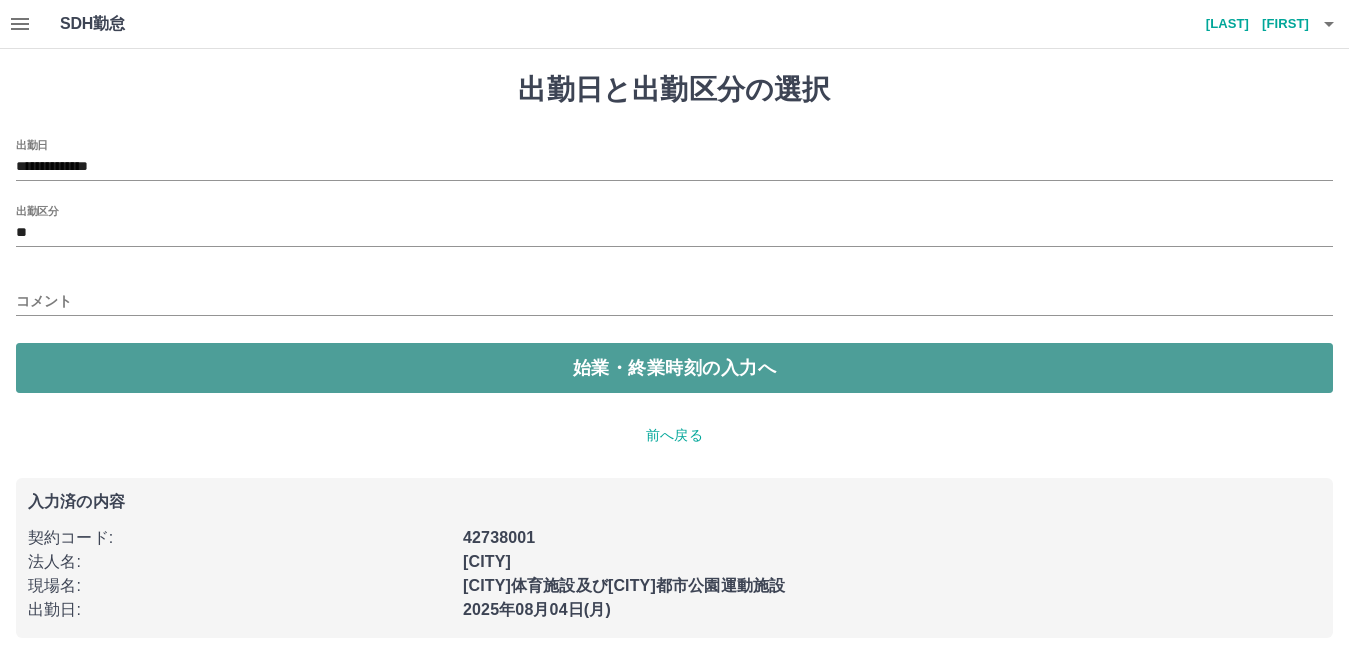 click on "始業・終業時刻の入力へ" at bounding box center [674, 368] 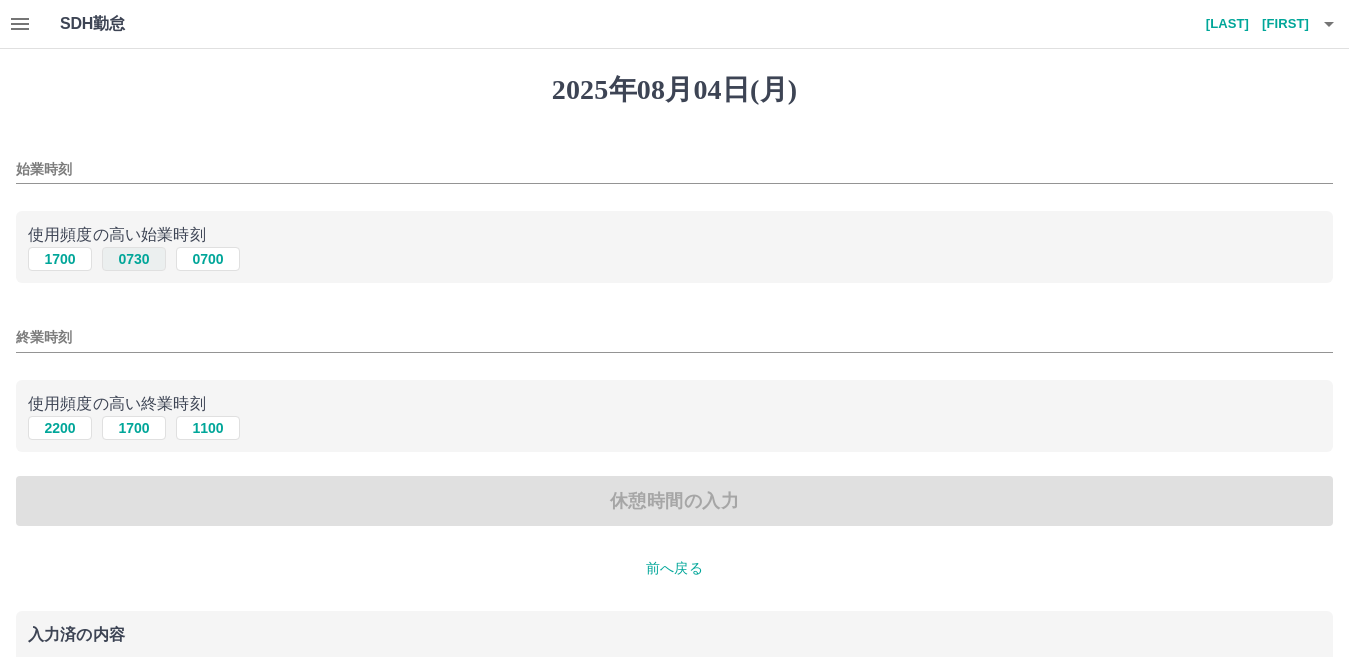 click on "0730" at bounding box center [134, 259] 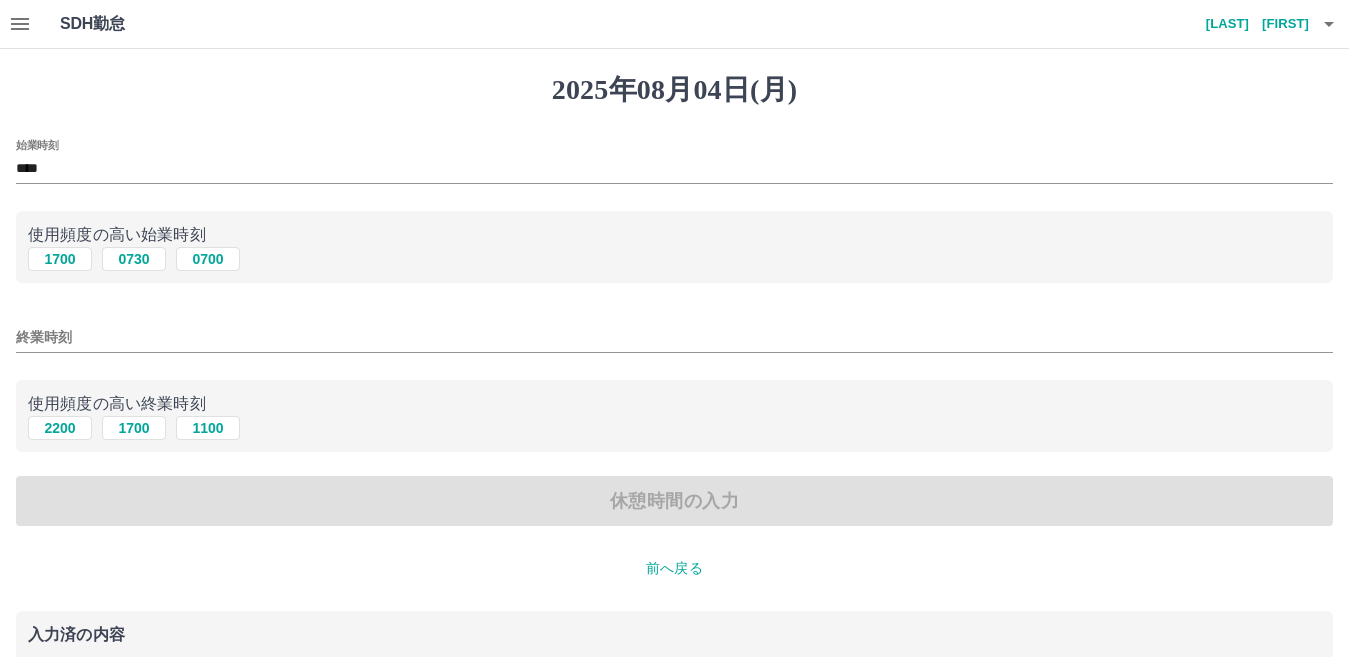 click on "使用頻度の高い始業時刻" at bounding box center [674, 235] 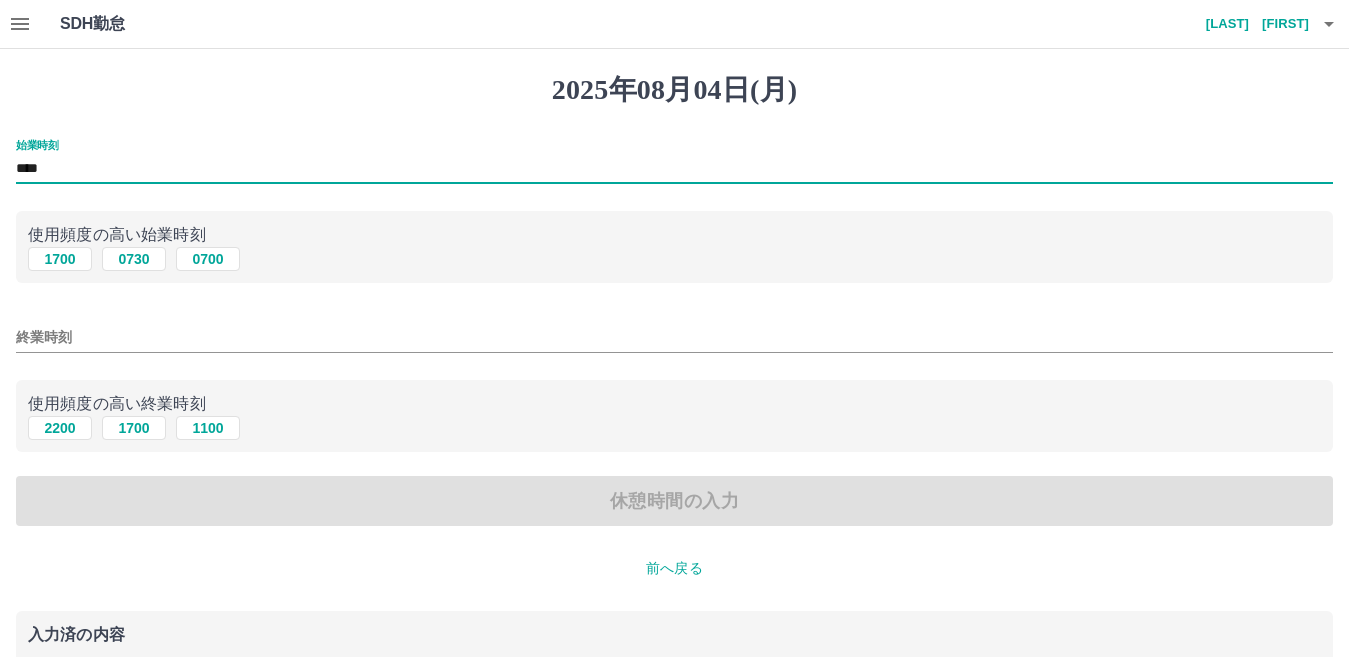 drag, startPoint x: 45, startPoint y: 160, endPoint x: 51, endPoint y: 174, distance: 15.231546 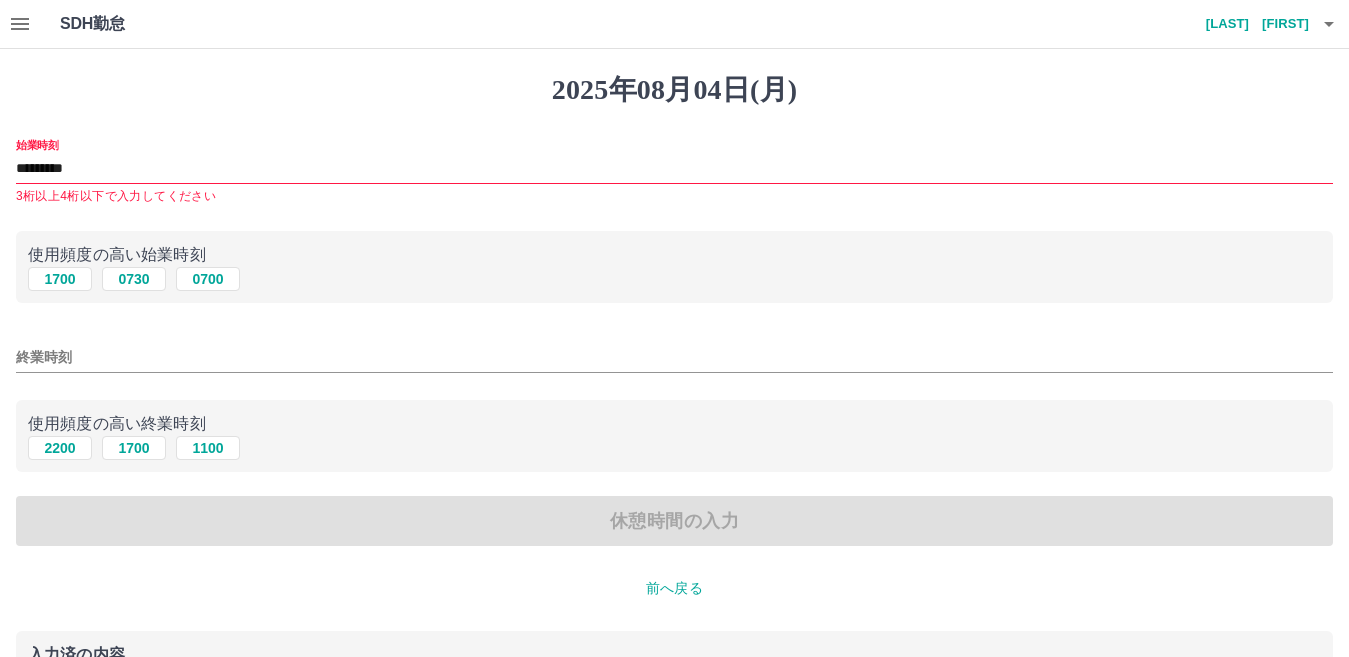 click on "2025年08月04日(月) 始業時刻 ********* 3桁以上4桁以下で入力してください 使用頻度の高い始業時刻 1700 0730 0700 終業時刻 使用頻度の高い終業時刻 2200 1700 1100 休憩時間の入力 前へ戻る 入力済の内容 契約コード : 42738001 法人名 : 日置市 現場名 : 日置市体育施設及び日置市都市公園運動施設 出勤日 : 2025年08月04日(月) 出勤区分 : 出勤" at bounding box center (674, 444) 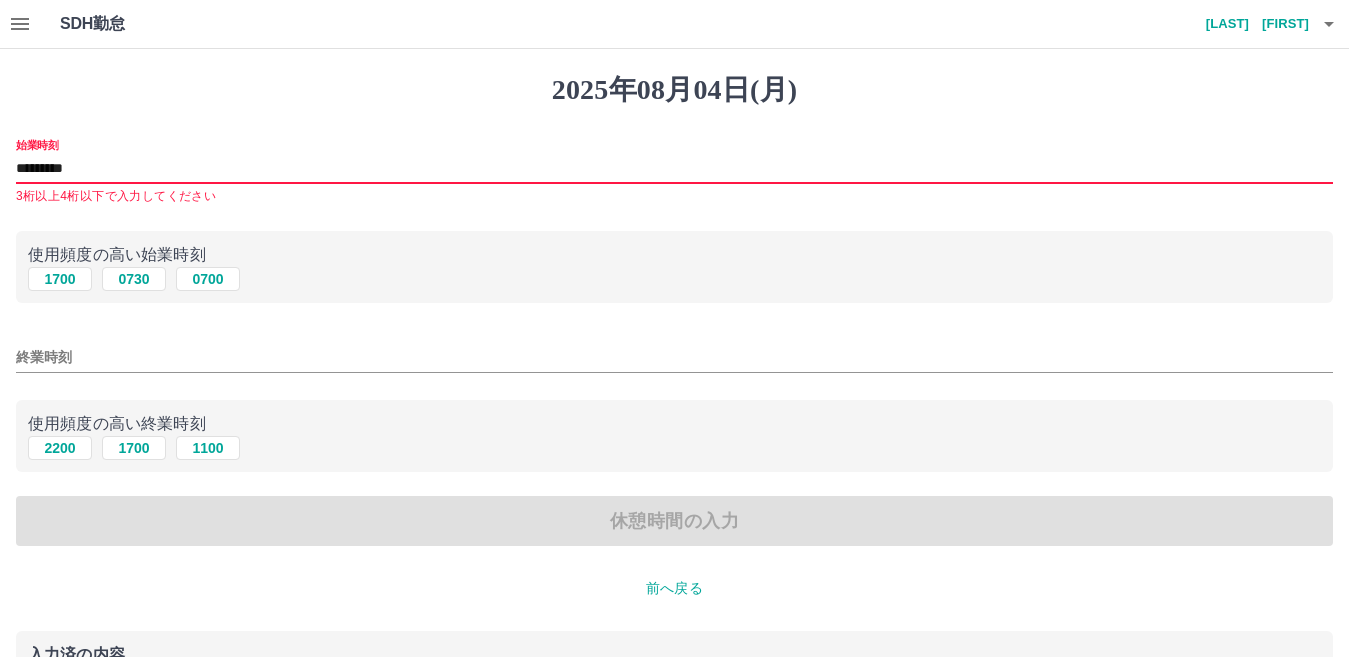 click on "*********" at bounding box center (674, 169) 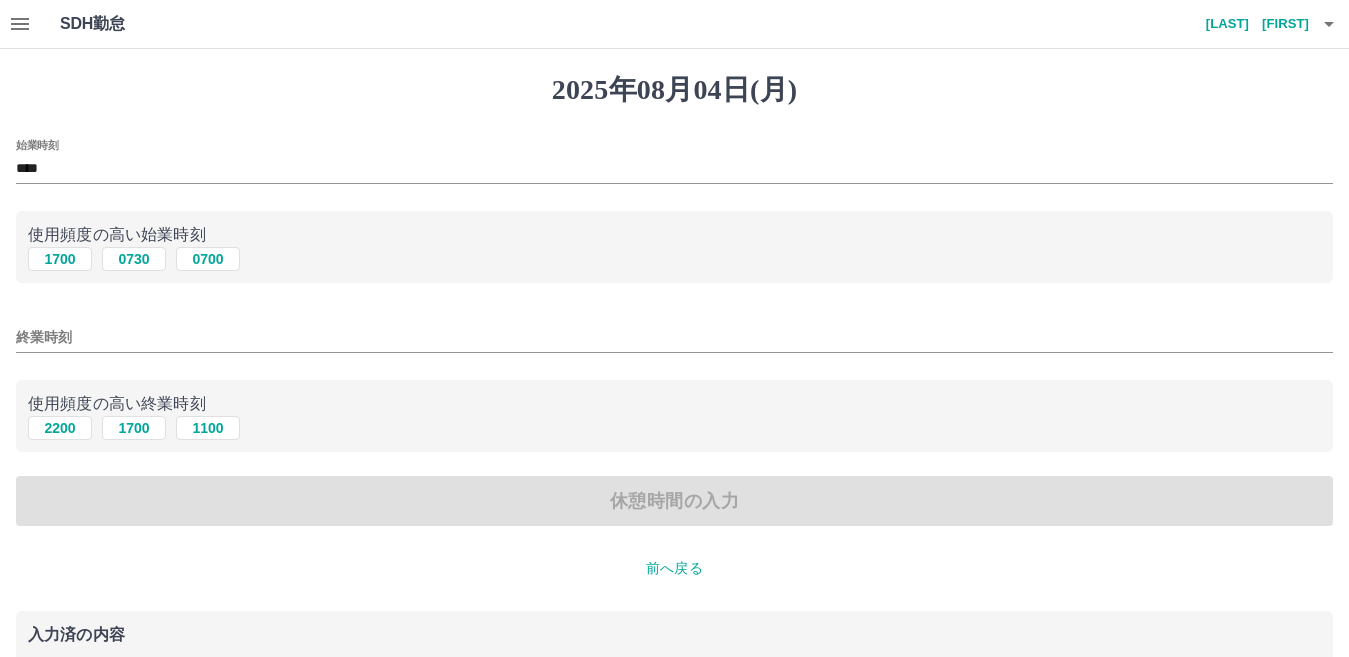 click on "2025年08月04日(月) 始業時刻 **** 使用頻度の高い始業時刻 1700 0730 0700 終業時刻 使用頻度の高い終業時刻 2200 1700 1100 休憩時間の入力 前へ戻る 入力済の内容 契約コード : 42738001 法人名 : 日置市 現場名 : 日置市体育施設及び日置市都市公園運動施設 出勤日 : 2025年08月04日(月) 出勤区分 : 出勤" at bounding box center [674, 434] 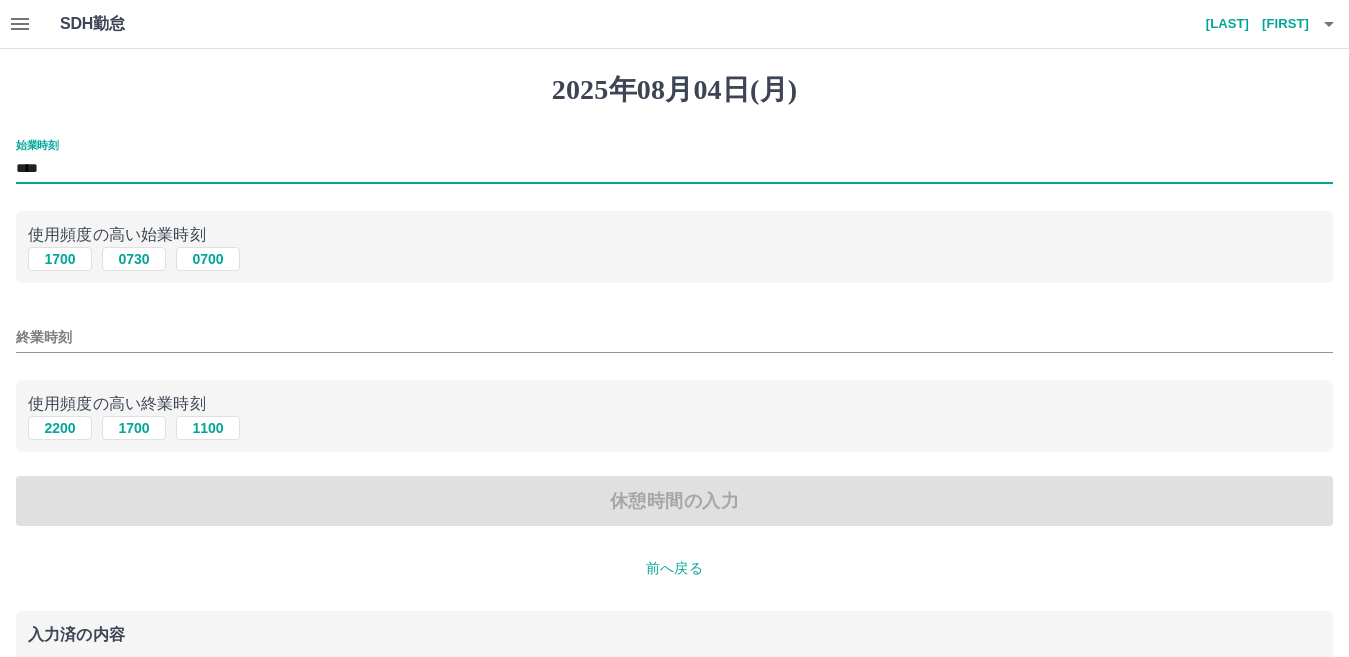 click on "****" at bounding box center [674, 169] 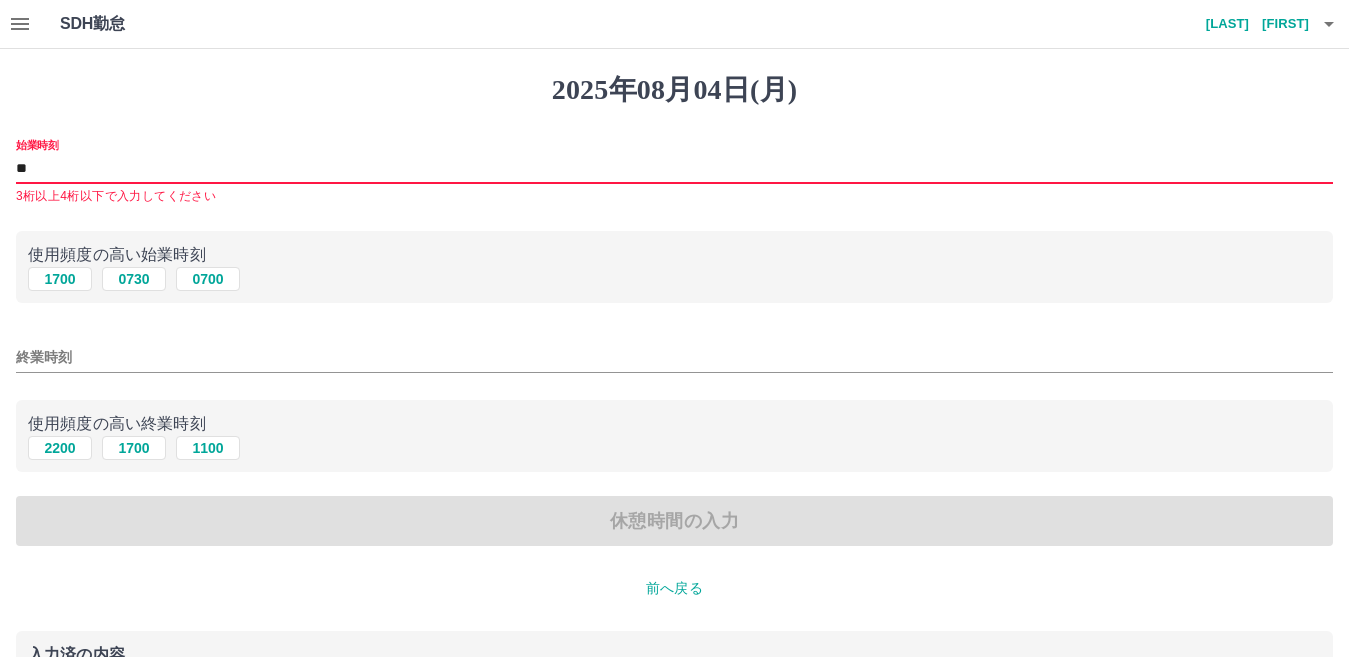 type on "*" 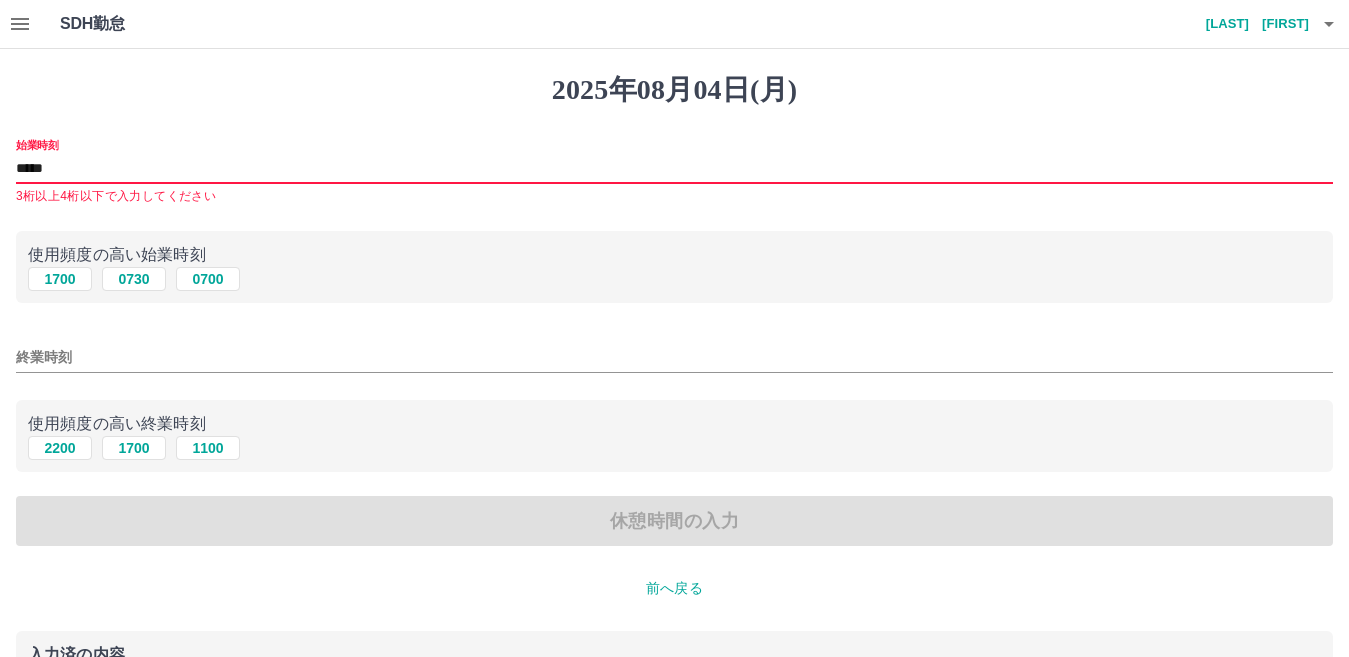 click on "*****" at bounding box center (674, 169) 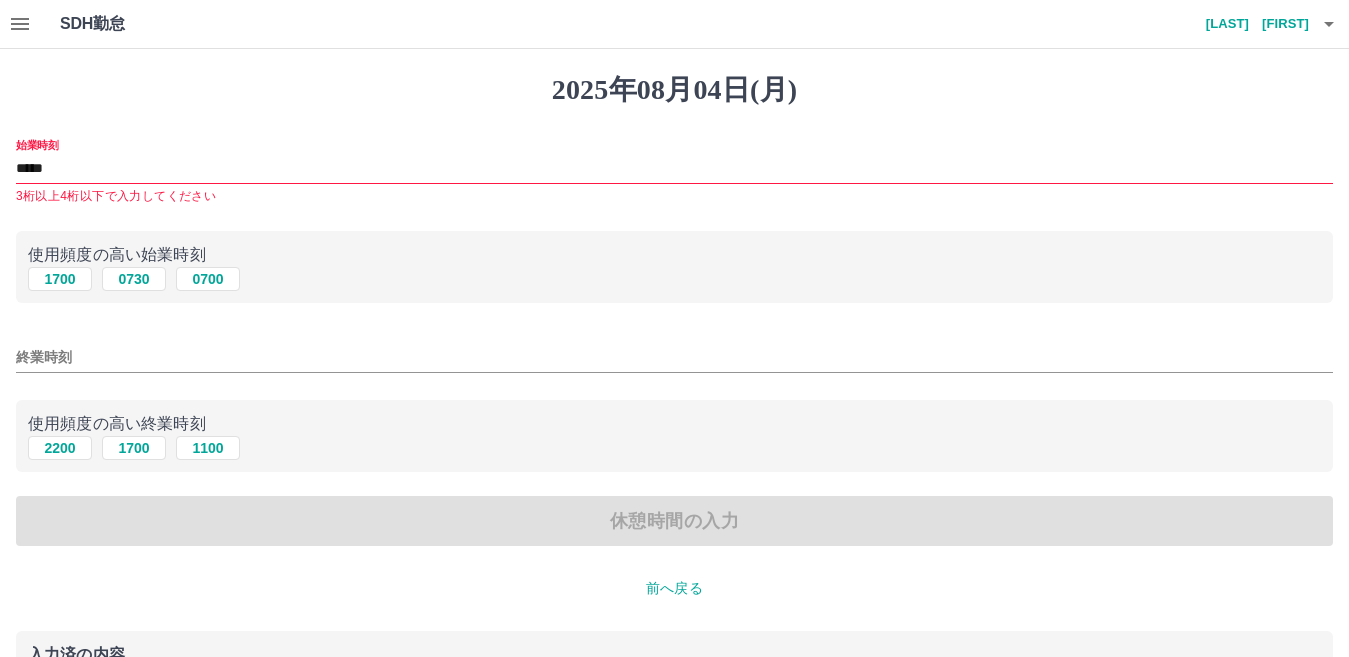 click on "使用頻度の高い始業時刻" at bounding box center [674, 255] 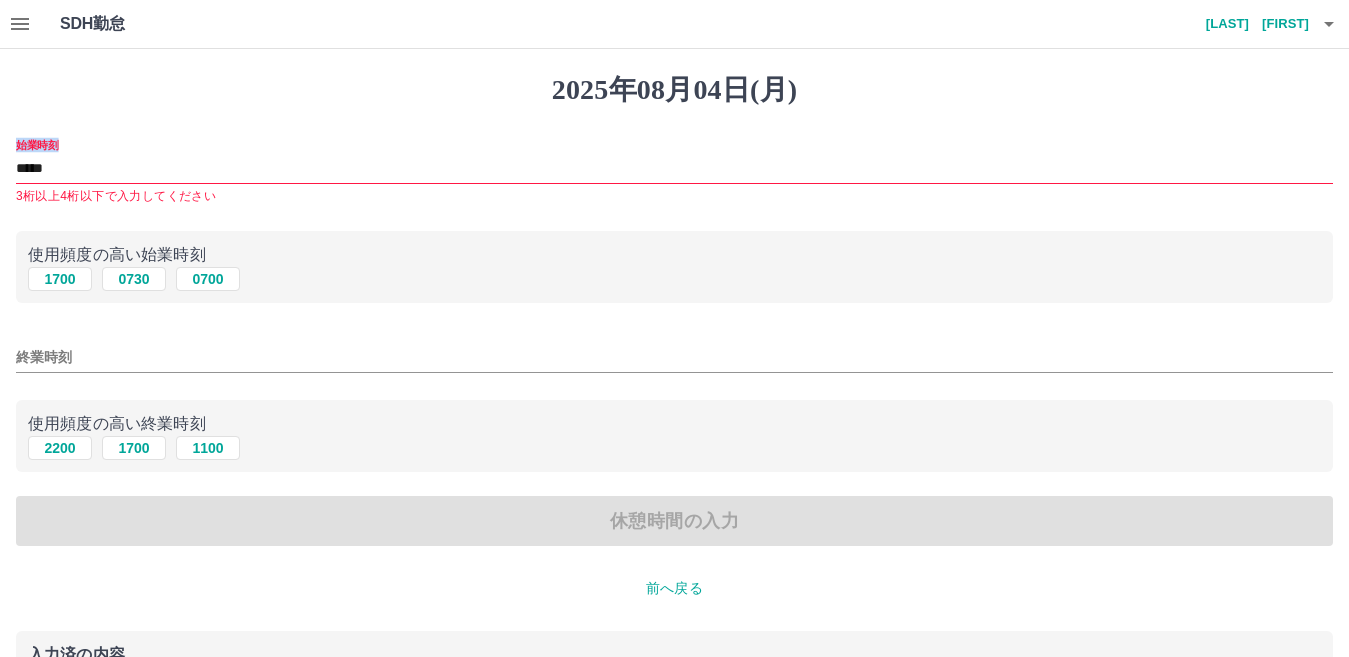 click on "2025年08月04日(月) 始業時刻 ***** 3桁以上4桁以下で入力してください 使用頻度の高い始業時刻 1700 0730 0700 終業時刻 使用頻度の高い終業時刻 2200 1700 1100 休憩時間の入力 前へ戻る 入力済の内容 契約コード : 42738001 法人名 : 日置市 現場名 : 日置市体育施設及び日置市都市公園運動施設 出勤日 : 2025年08月04日(月) 出勤区分 : 出勤" at bounding box center [674, 444] 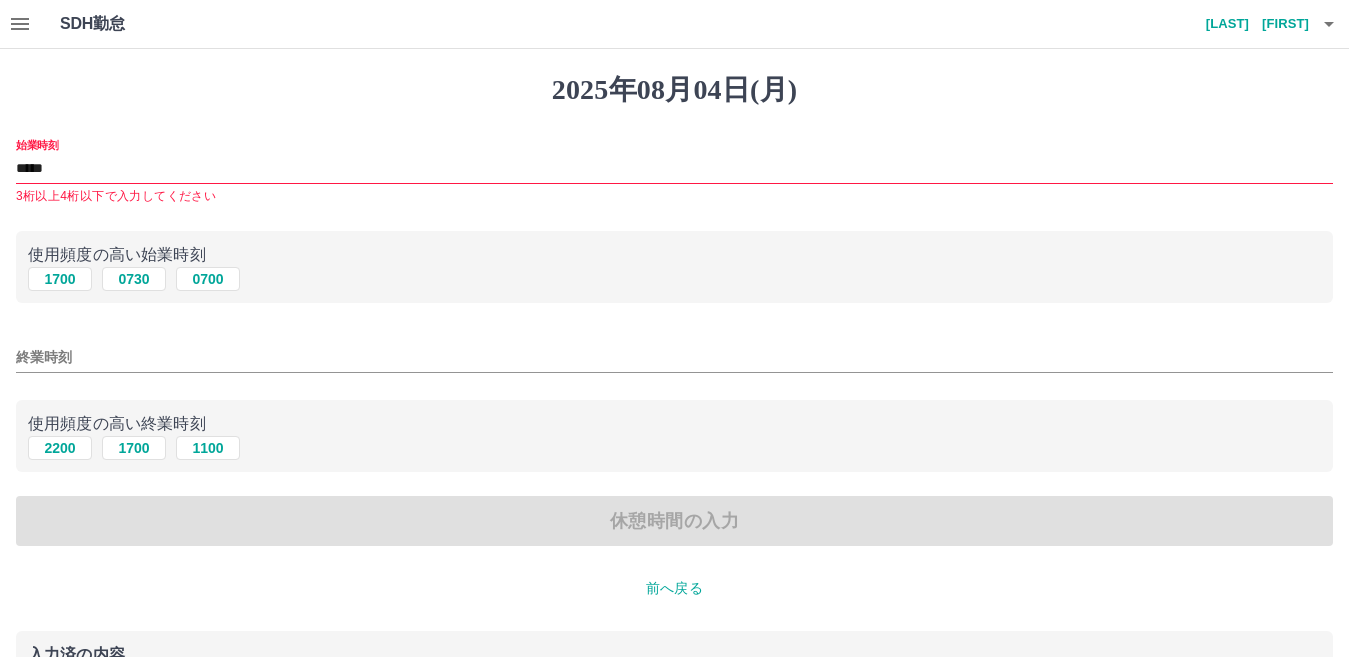 drag, startPoint x: 93, startPoint y: 191, endPoint x: 111, endPoint y: 213, distance: 28.42534 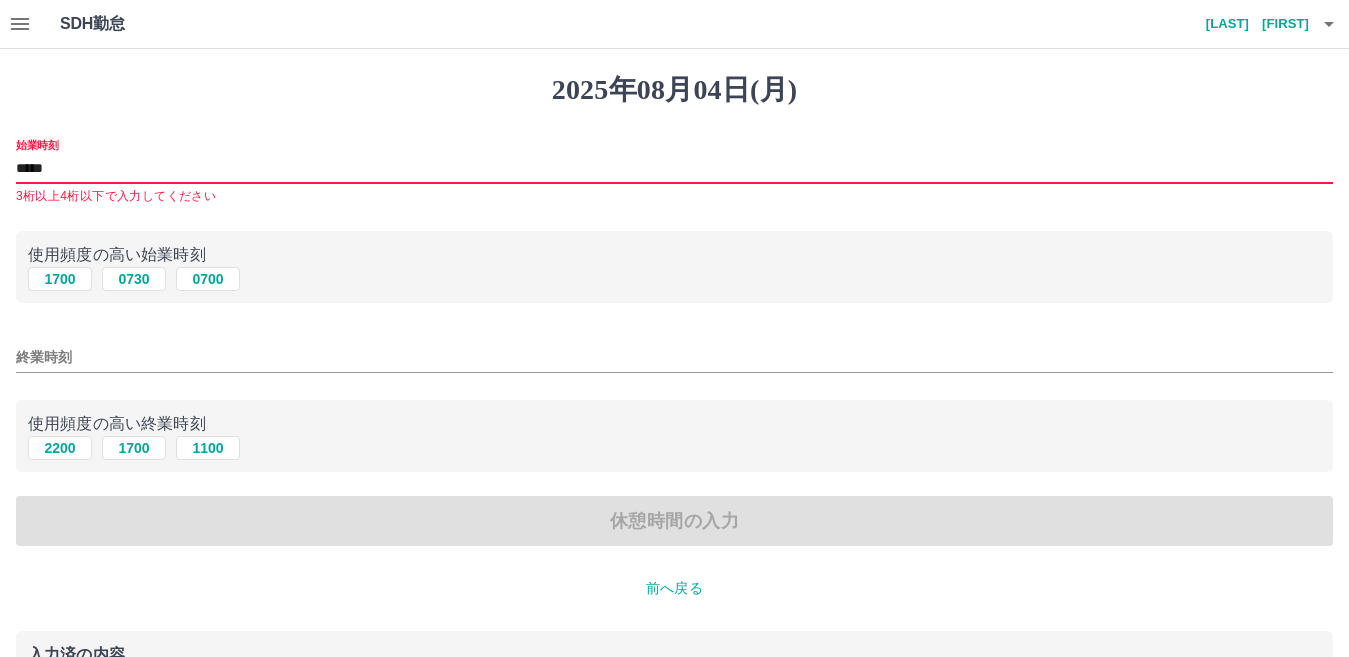 click on "使用頻度の高い始業時刻 1700 0730 0700" at bounding box center [674, 267] 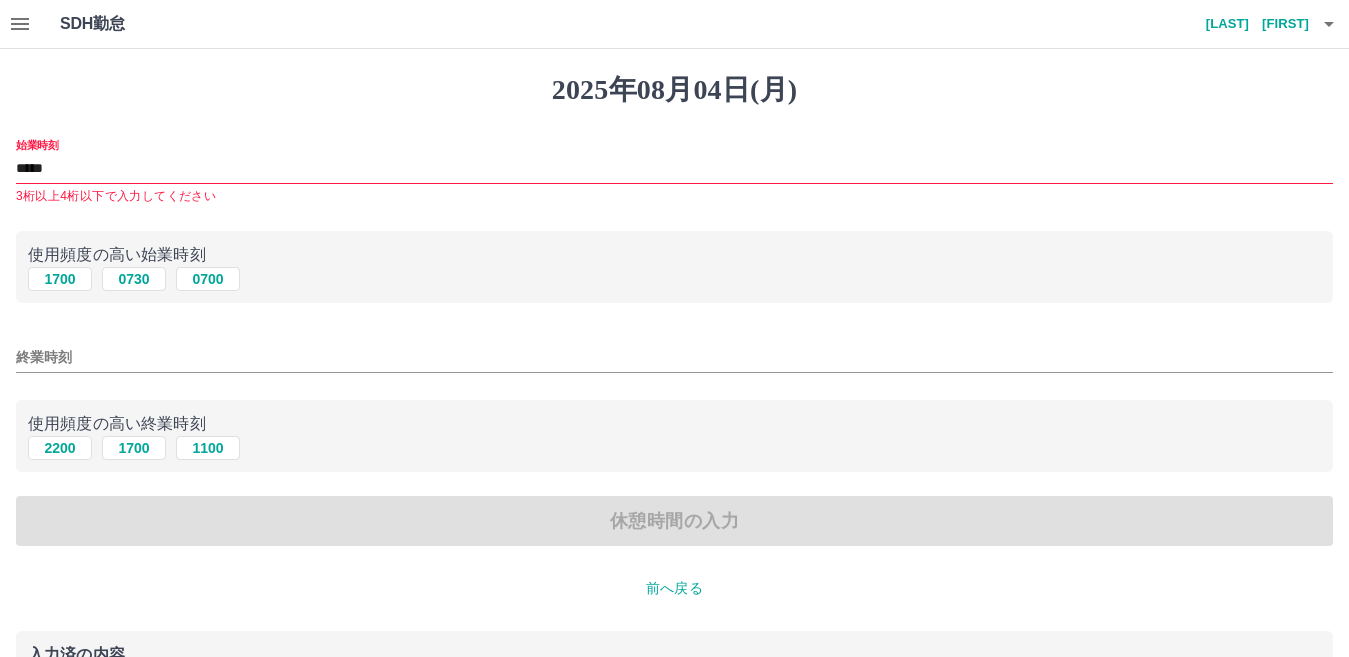 click on "2025年08月04日(月) 始業時刻 ***** 3桁以上4桁以下で入力してください 使用頻度の高い始業時刻 1700 0730 0700 終業時刻 使用頻度の高い終業時刻 2200 1700 1100 休憩時間の入力 前へ戻る 入力済の内容 契約コード : 42738001 法人名 : 日置市 現場名 : 日置市体育施設及び日置市都市公園運動施設 出勤日 : 2025年08月04日(月) 出勤区分 : 出勤" at bounding box center [674, 444] 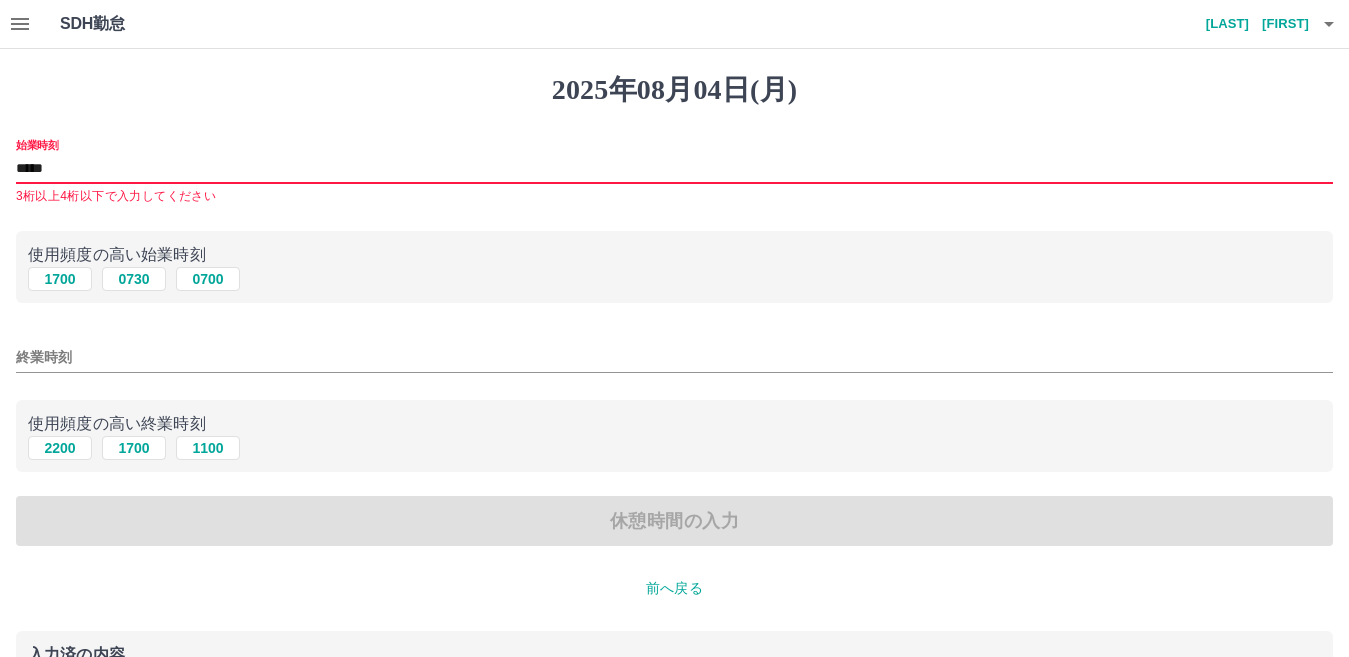 click on "*****" at bounding box center [674, 169] 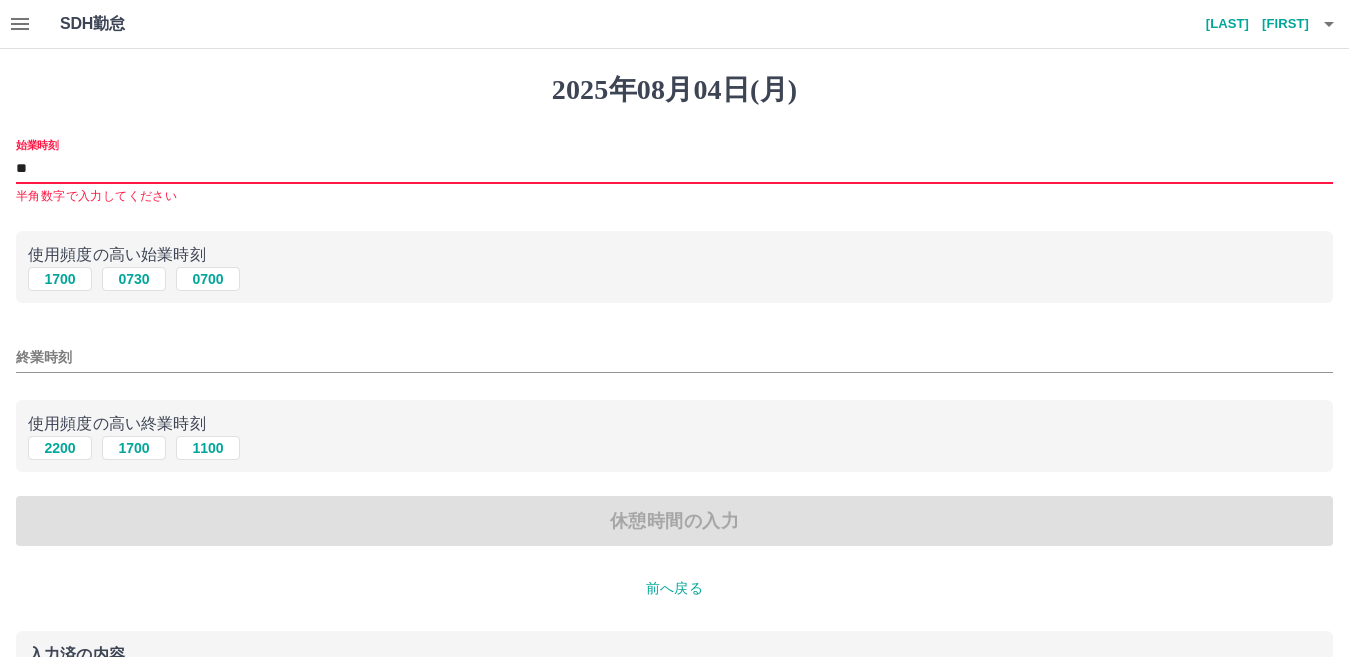 type on "*" 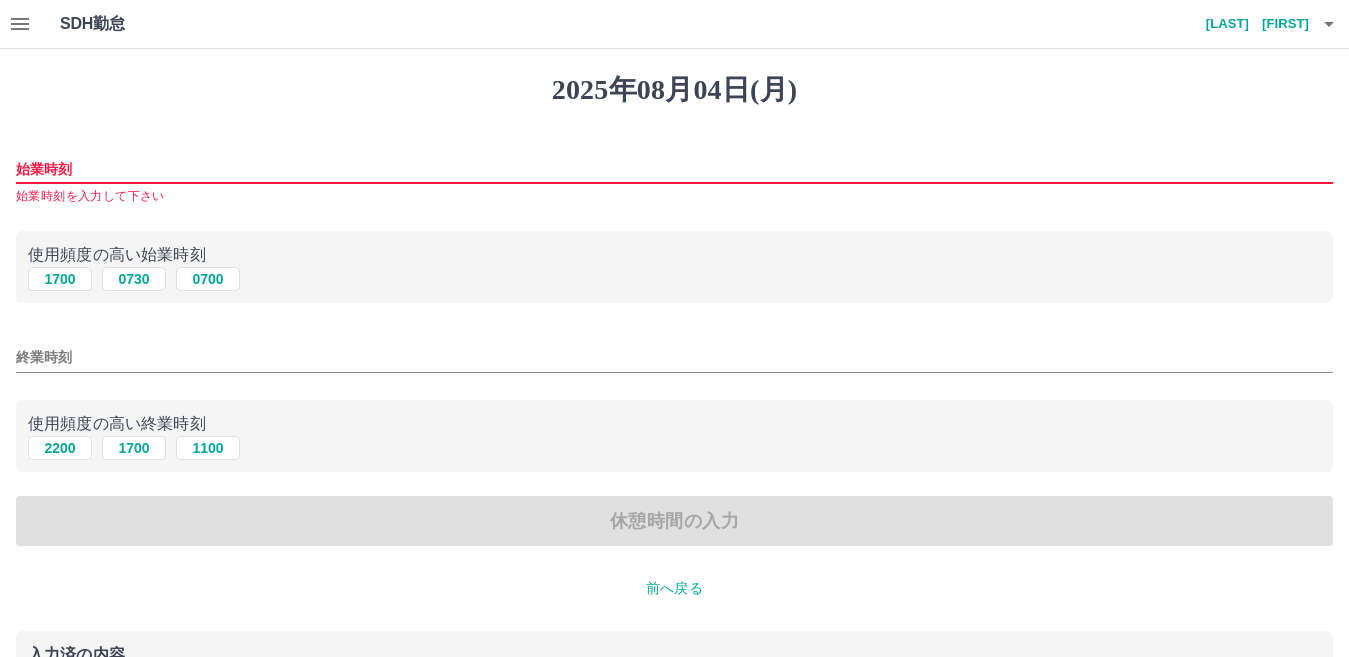 click on "始業時刻" at bounding box center [674, 169] 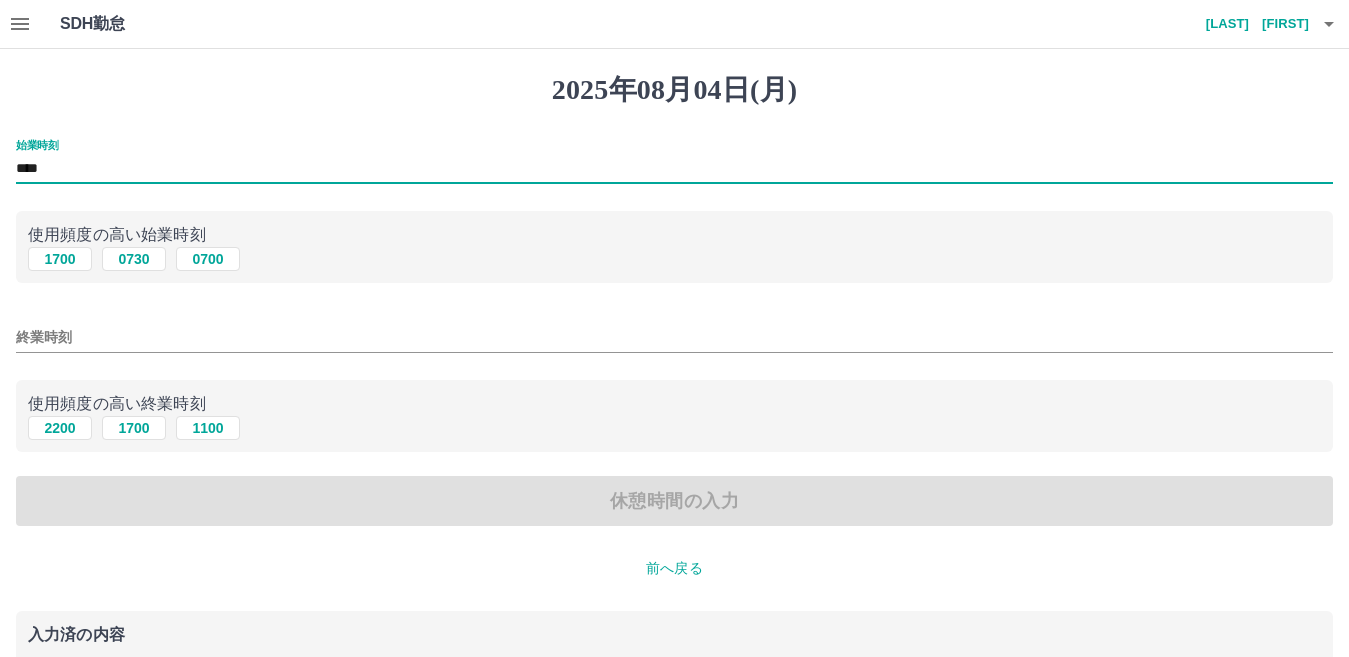 click on "****" at bounding box center (674, 169) 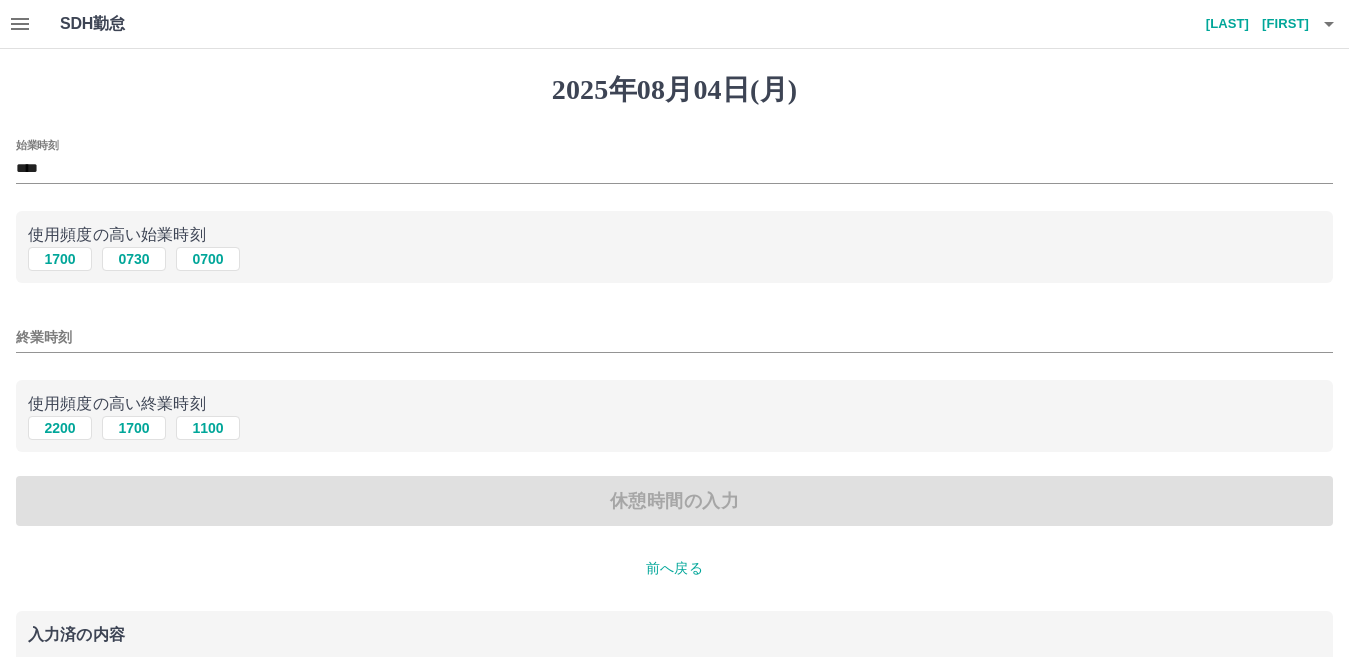 click on "使用頻度の高い始業時刻" at bounding box center [674, 235] 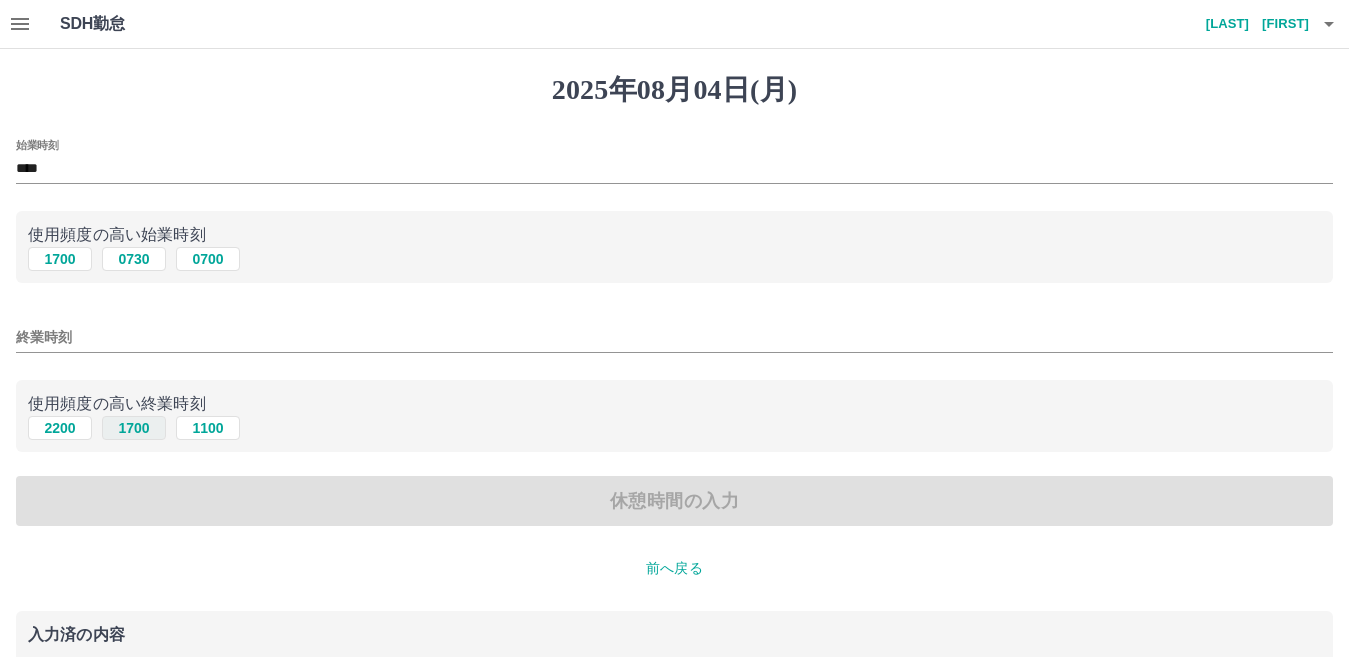 click on "1700" at bounding box center (134, 428) 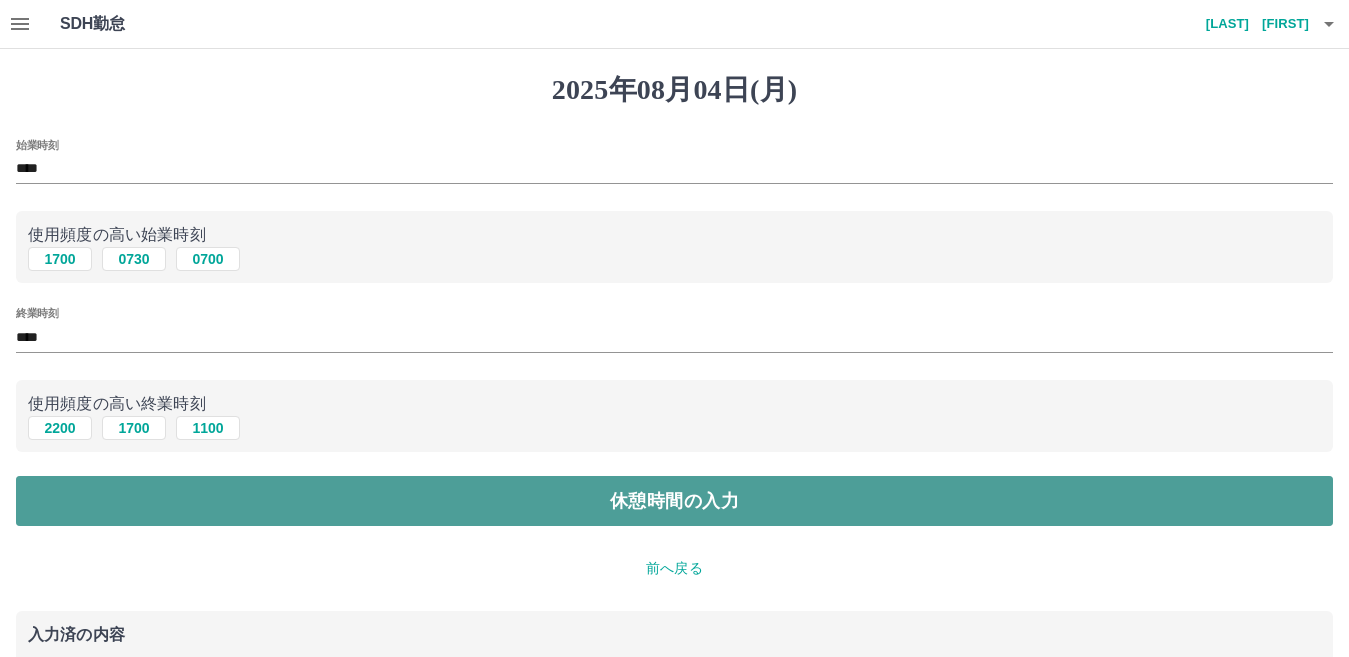 click on "休憩時間の入力" at bounding box center [674, 501] 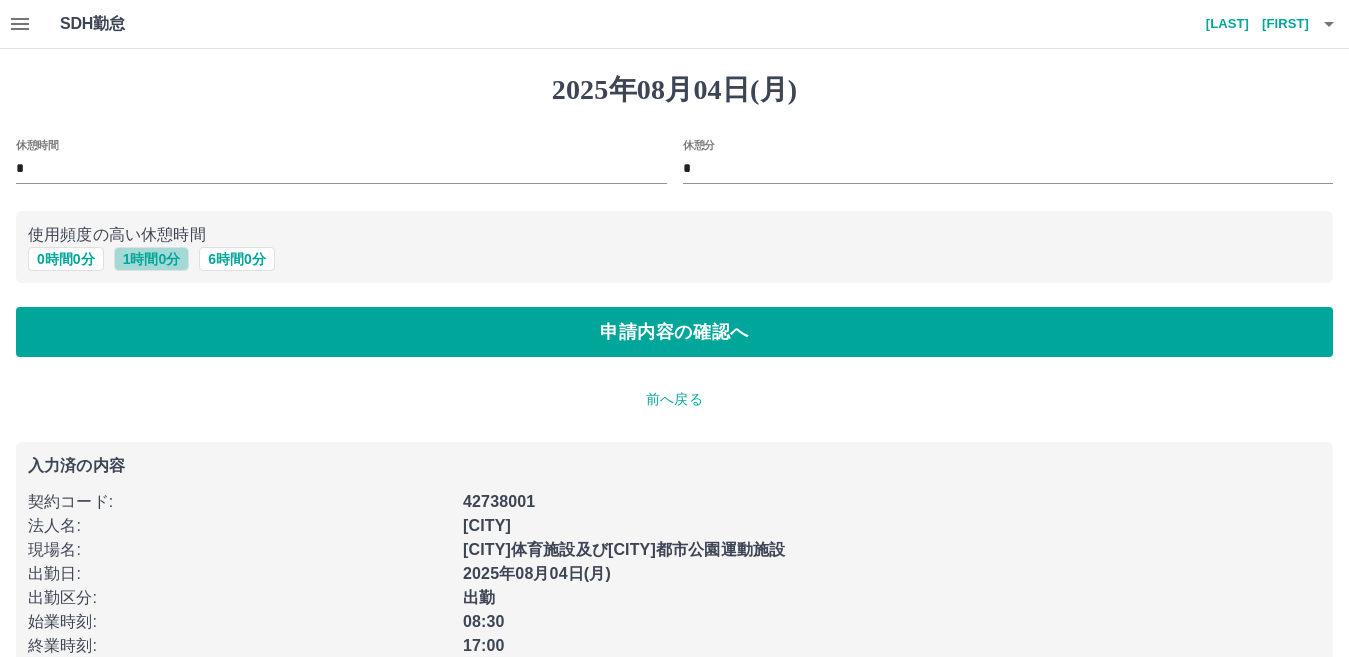 click on "1 時間 0 分" at bounding box center (152, 259) 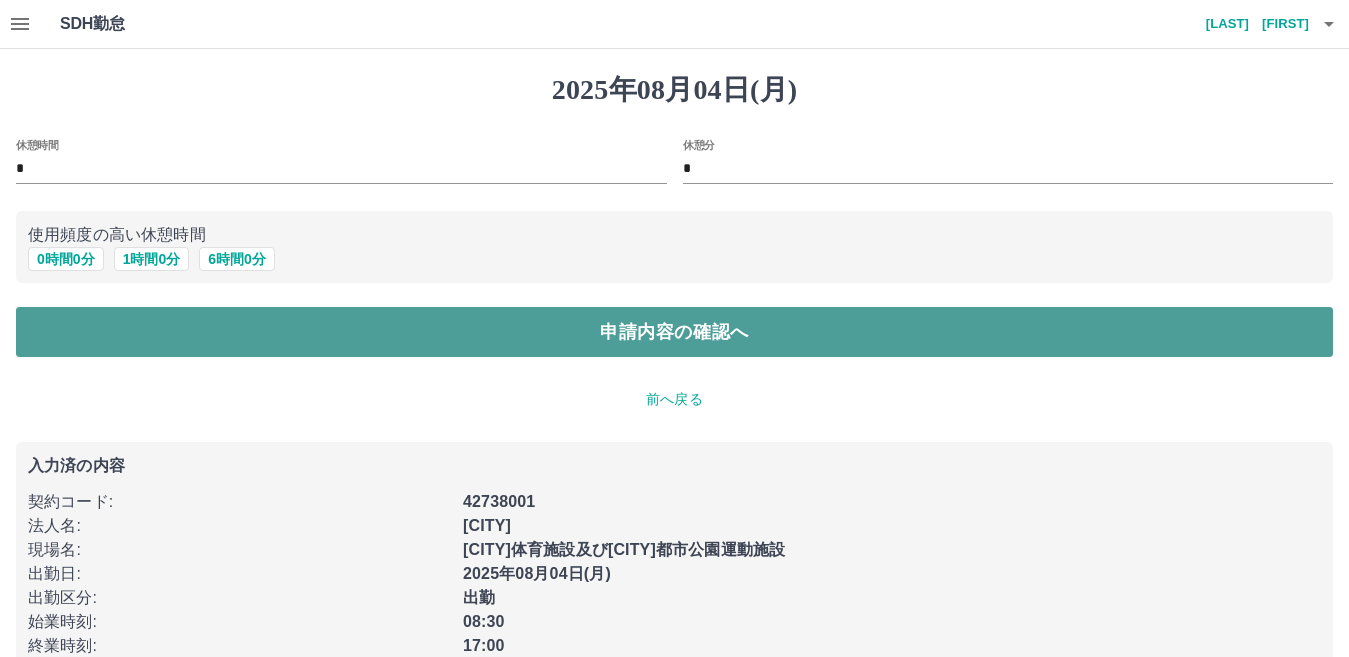 click on "申請内容の確認へ" at bounding box center [674, 332] 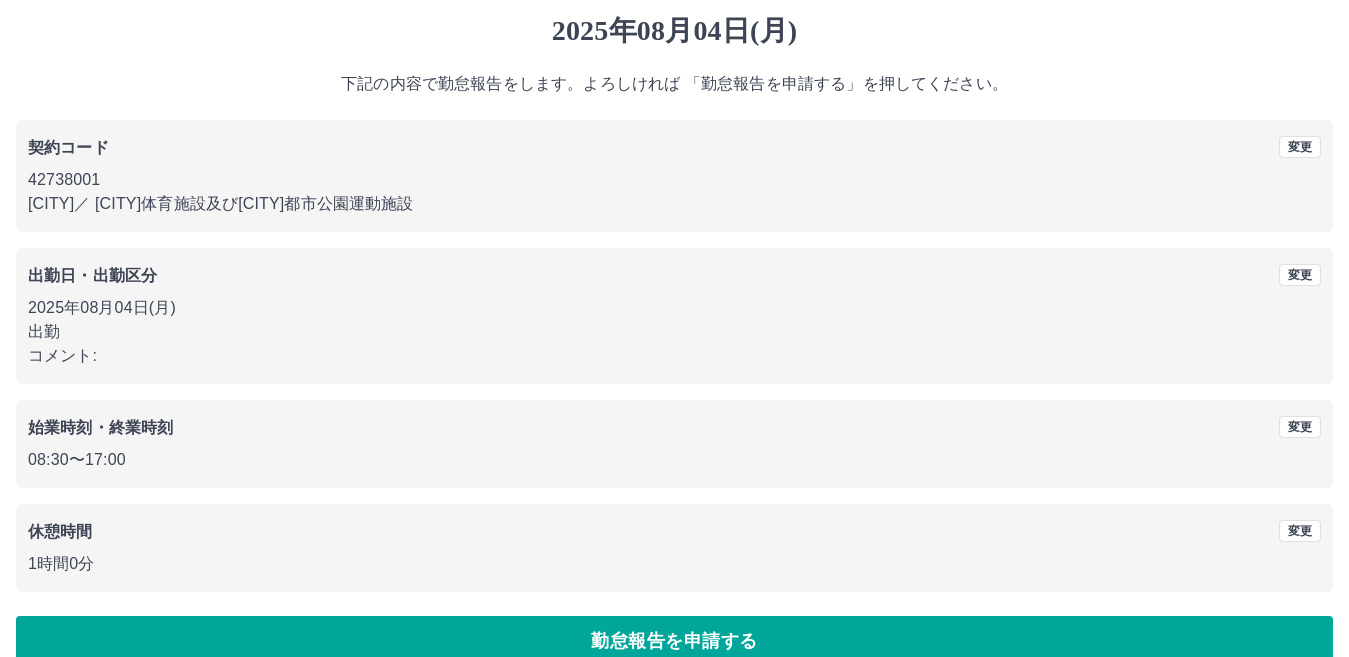 scroll, scrollTop: 92, scrollLeft: 0, axis: vertical 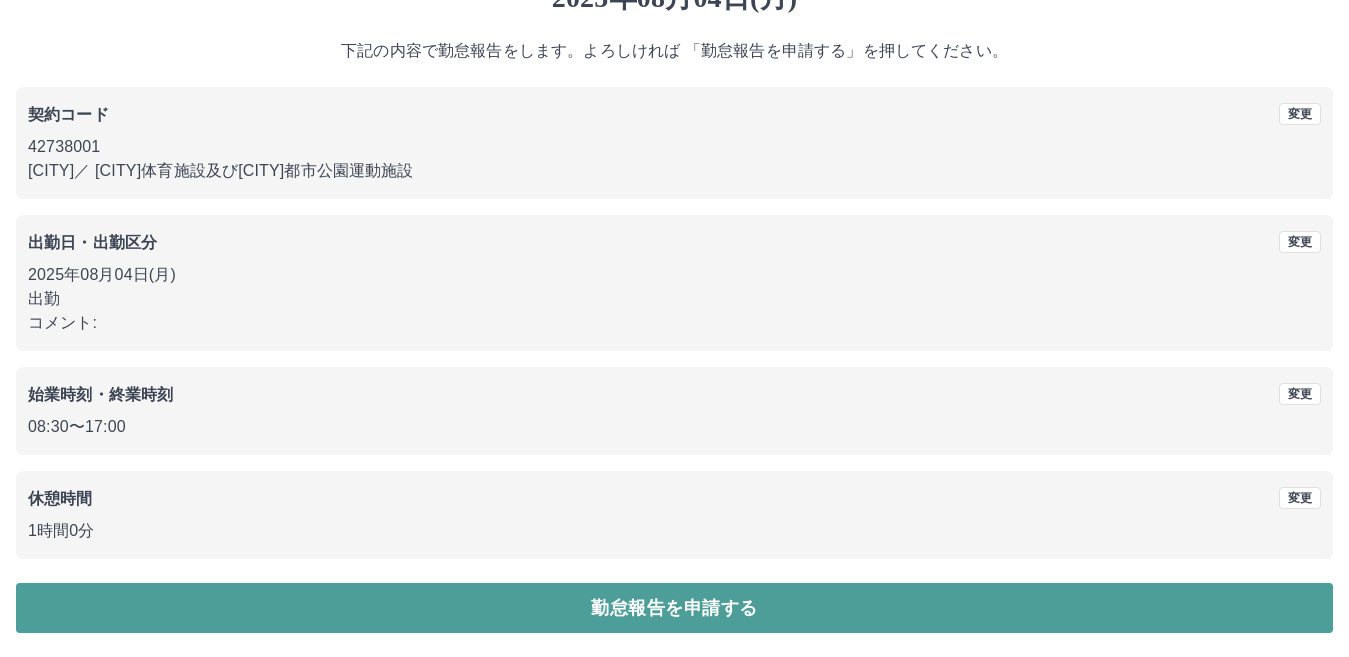 click on "勤怠報告を申請する" at bounding box center (674, 608) 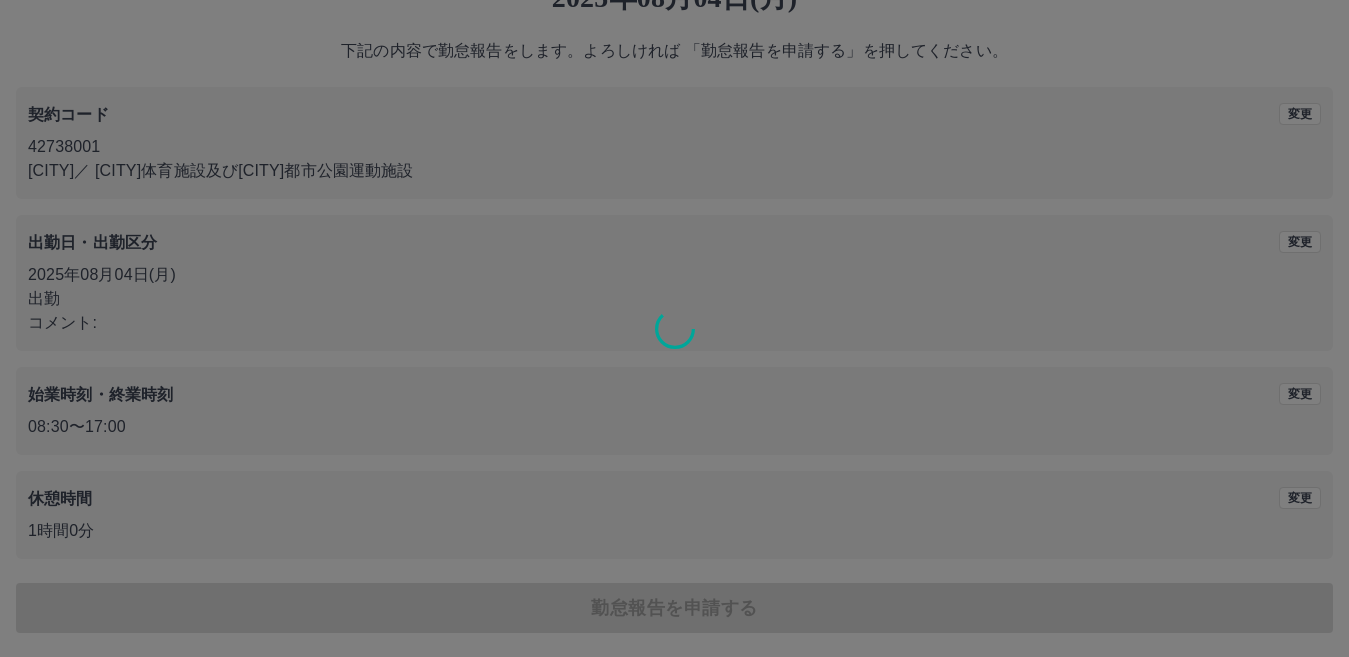 scroll, scrollTop: 0, scrollLeft: 0, axis: both 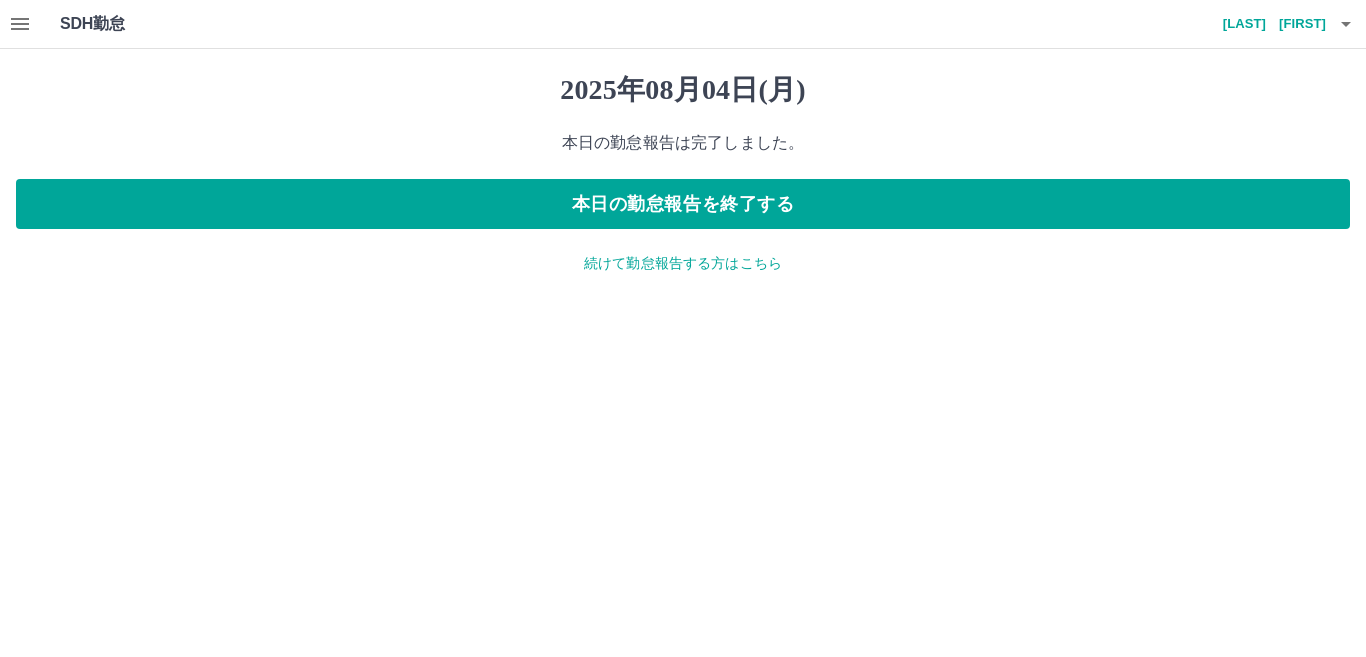 click on "続けて勤怠報告する方はこちら" at bounding box center (683, 263) 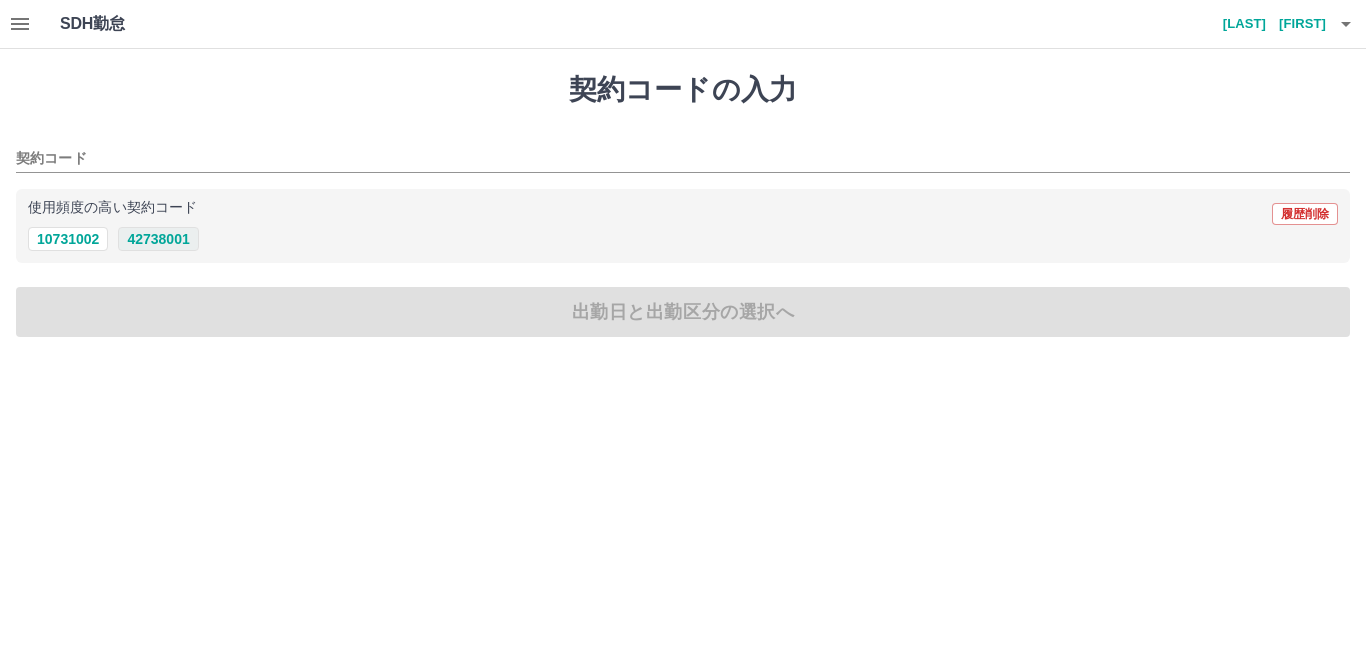click on "42738001" at bounding box center (158, 239) 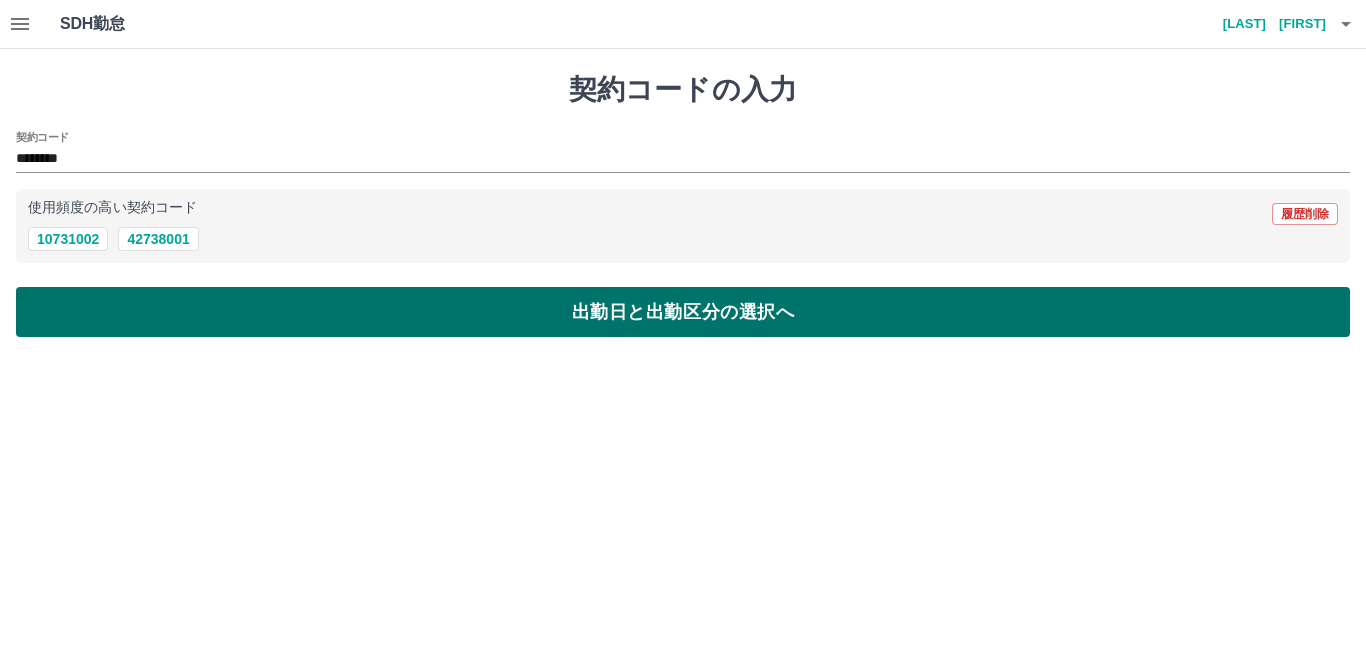 click on "出勤日と出勤区分の選択へ" at bounding box center [683, 312] 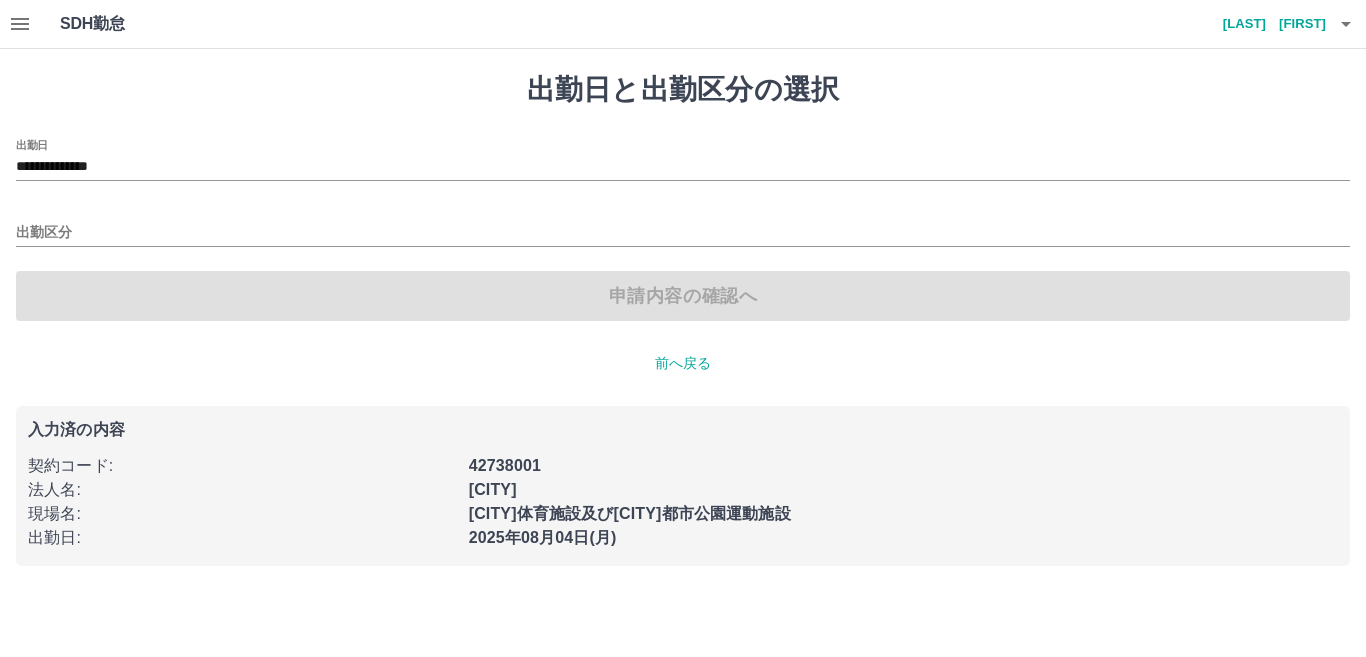 click on "**********" at bounding box center (683, 160) 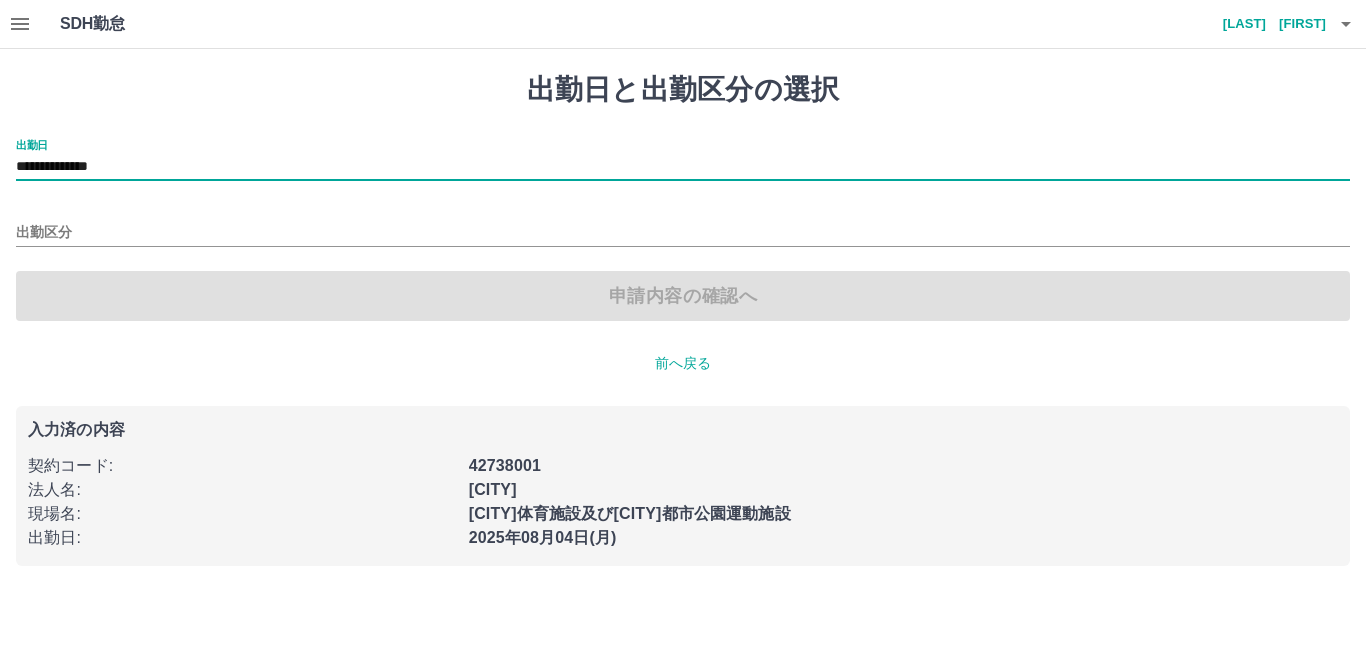 click on "**********" at bounding box center (683, 160) 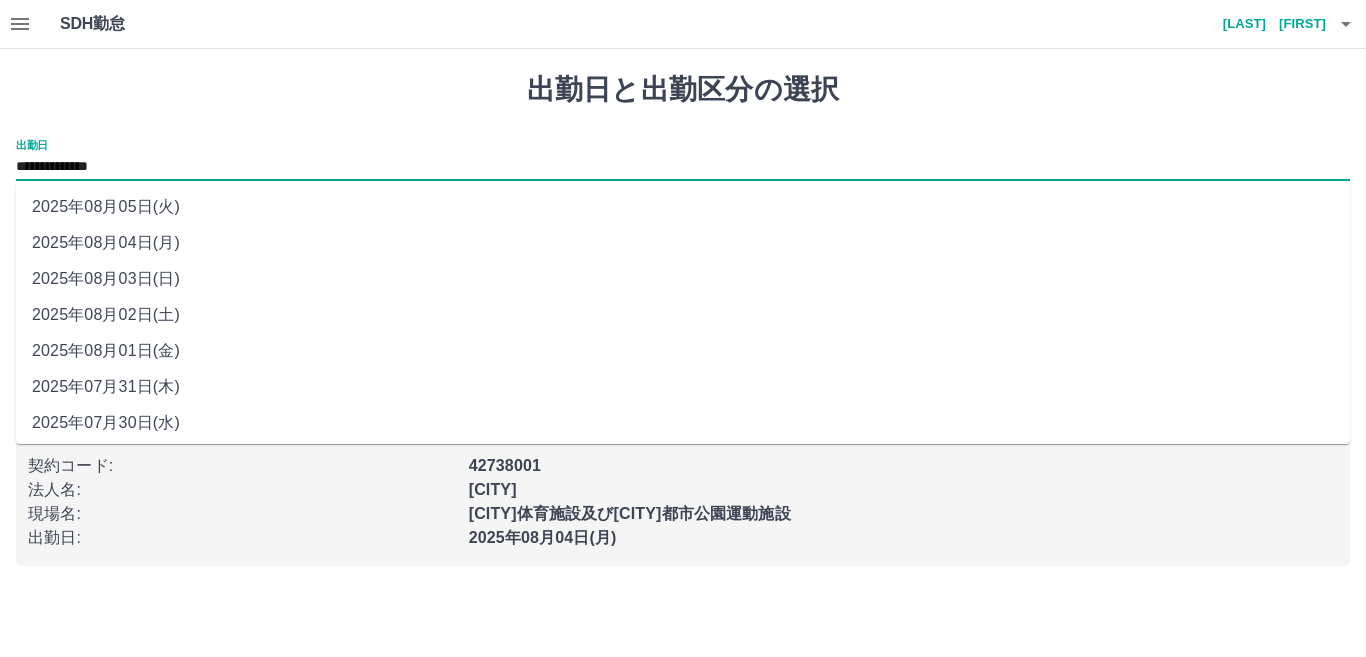 click on "2025年08月03日(日)" at bounding box center (683, 279) 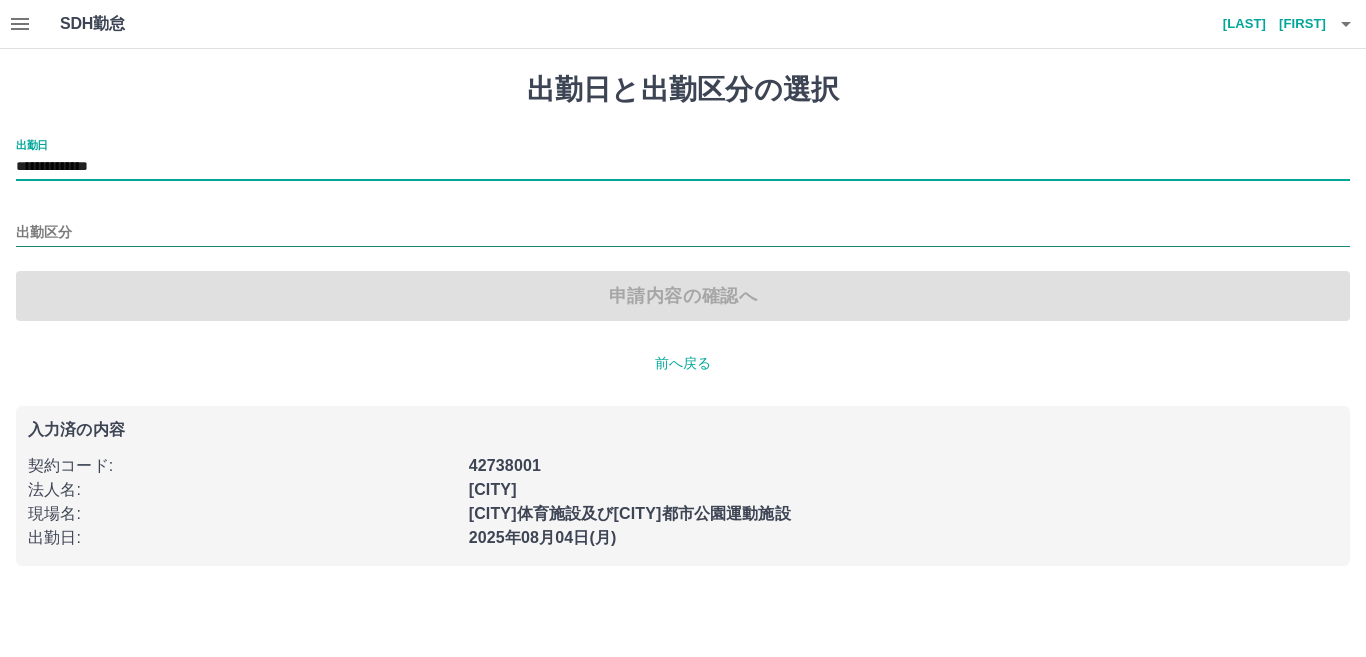 click on "出勤区分" at bounding box center (683, 233) 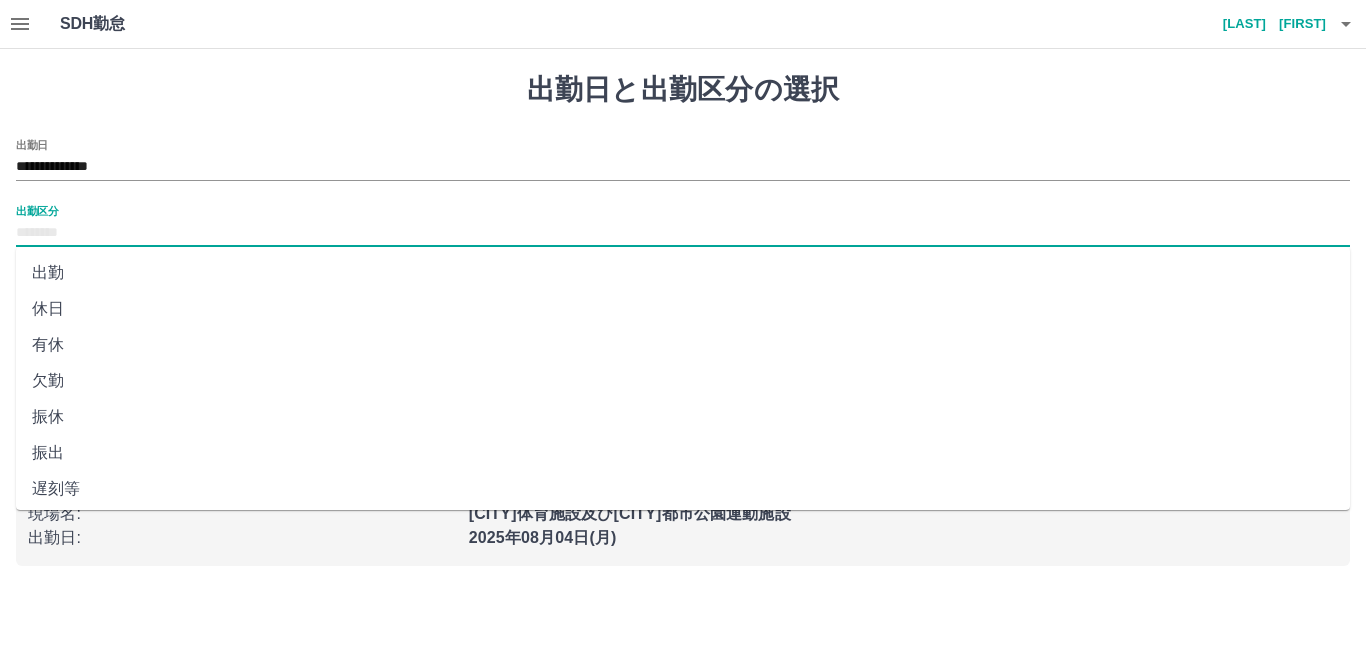 click on "休日" at bounding box center [683, 309] 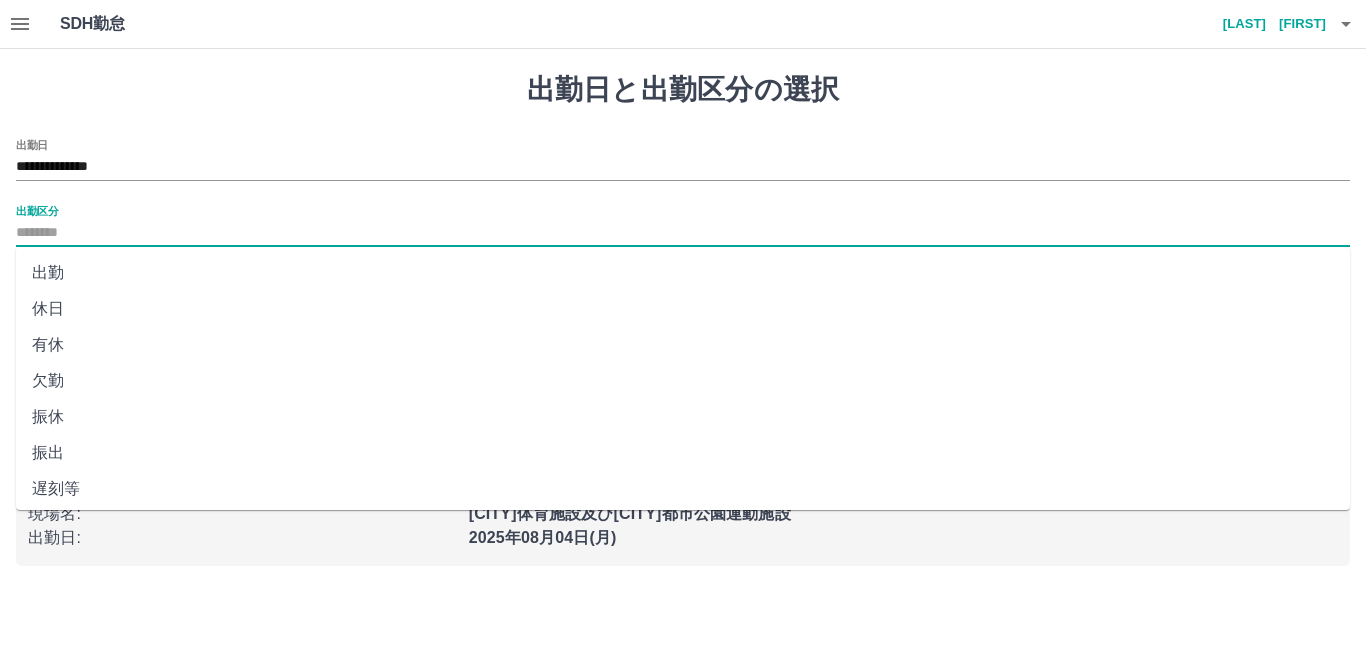 type on "**" 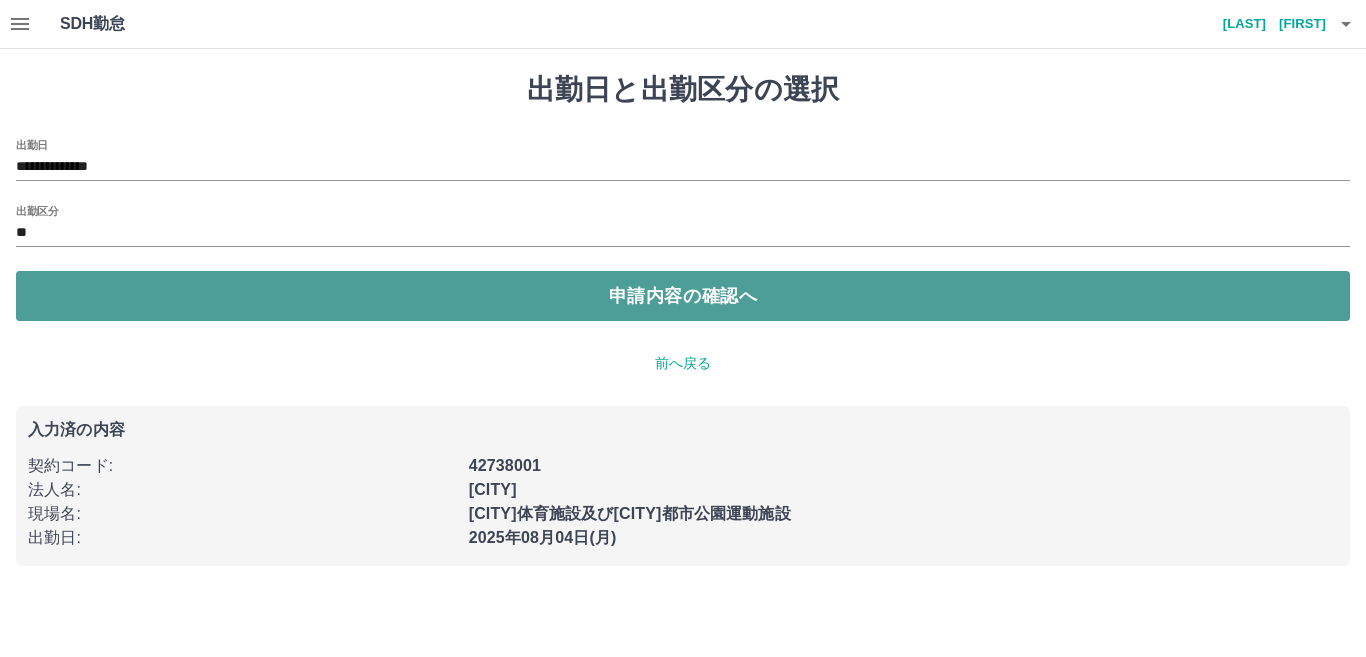 click on "申請内容の確認へ" at bounding box center [683, 296] 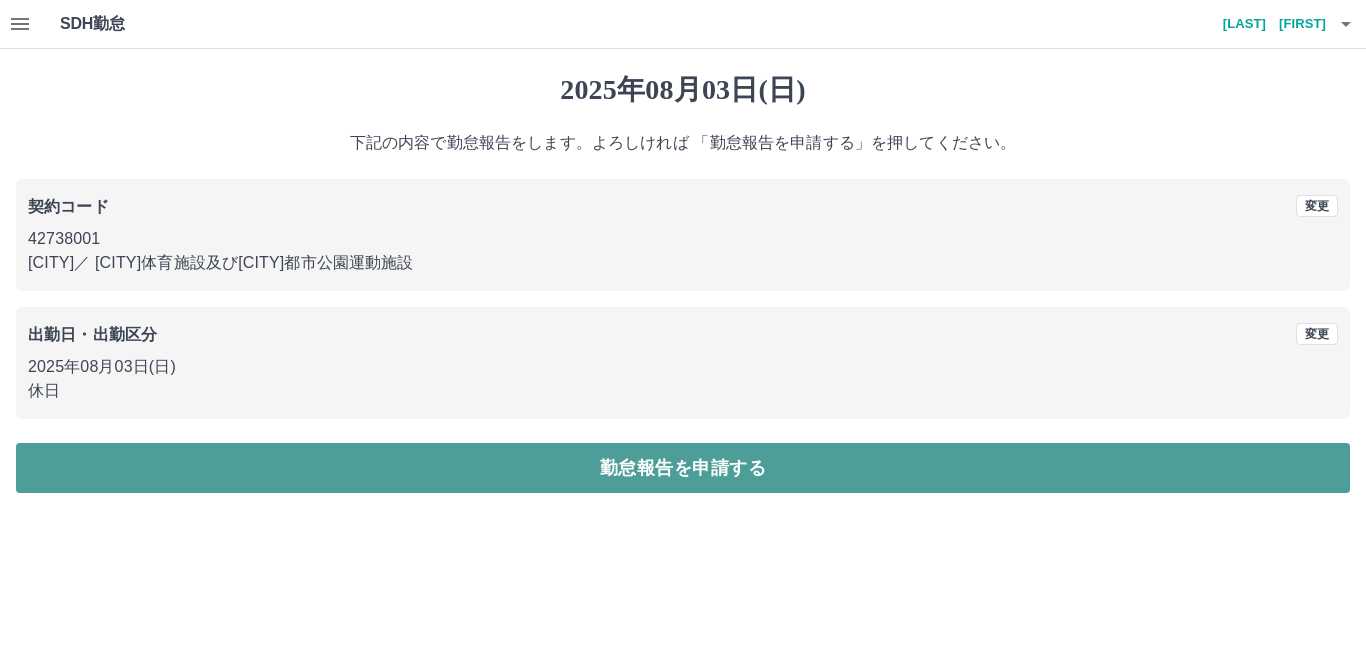 click on "勤怠報告を申請する" at bounding box center [683, 468] 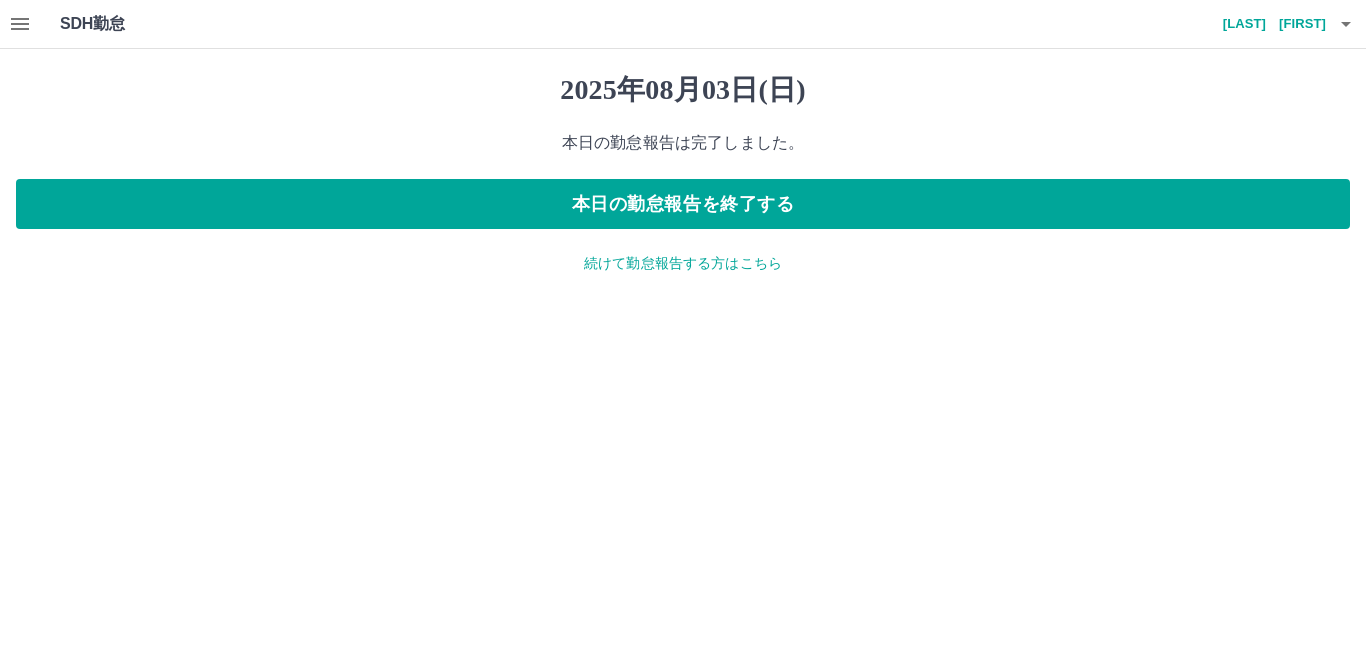 click on "続けて勤怠報告する方はこちら" at bounding box center (683, 263) 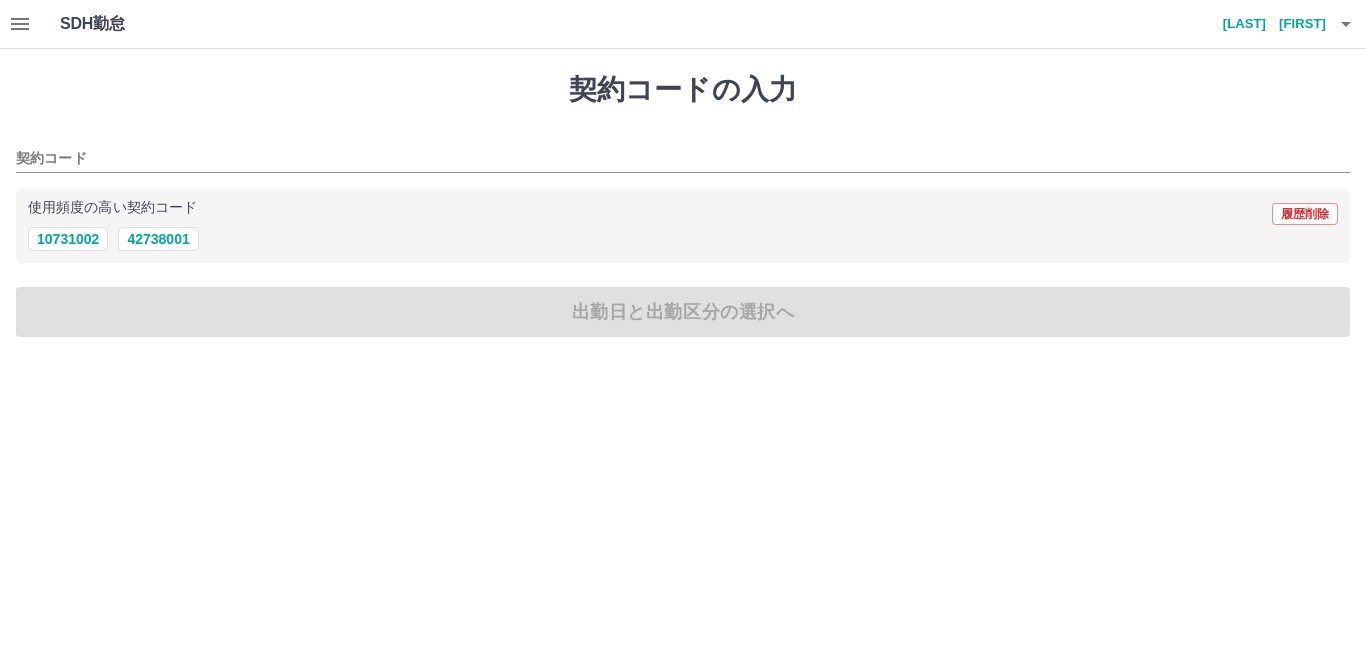 click on "使用頻度の高い契約コード 履歴削除" at bounding box center (683, 214) 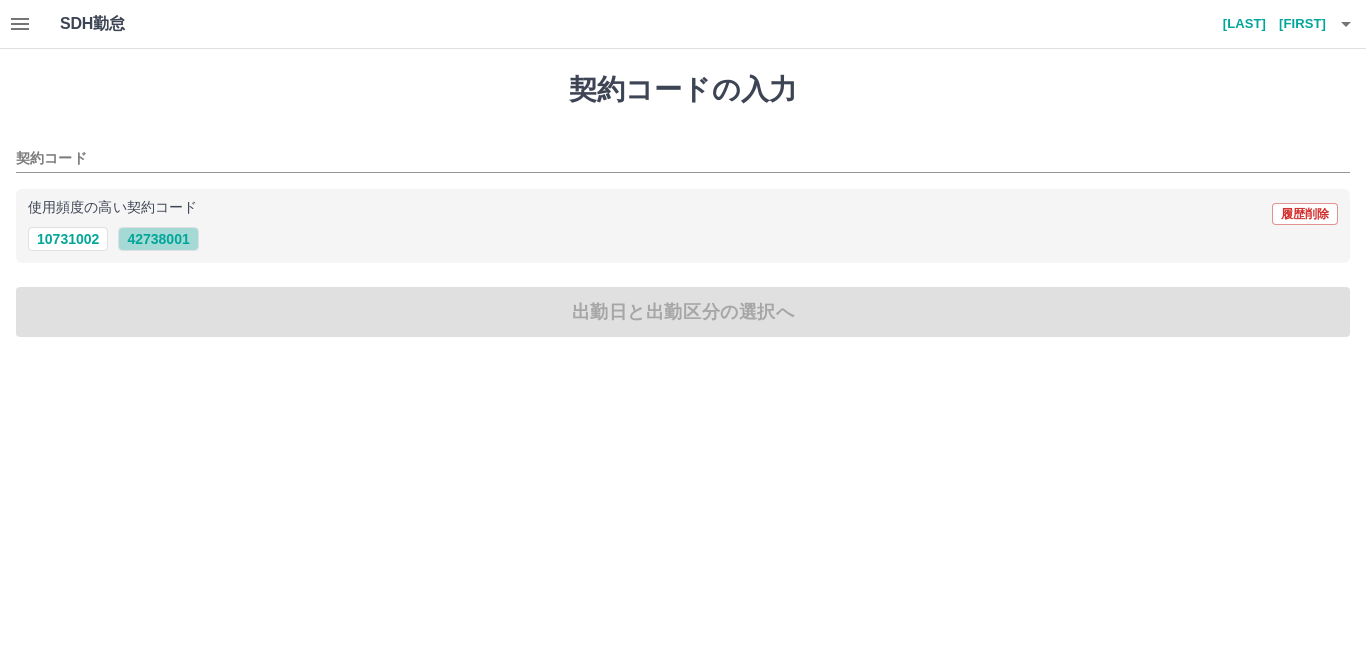 click on "42738001" at bounding box center (158, 239) 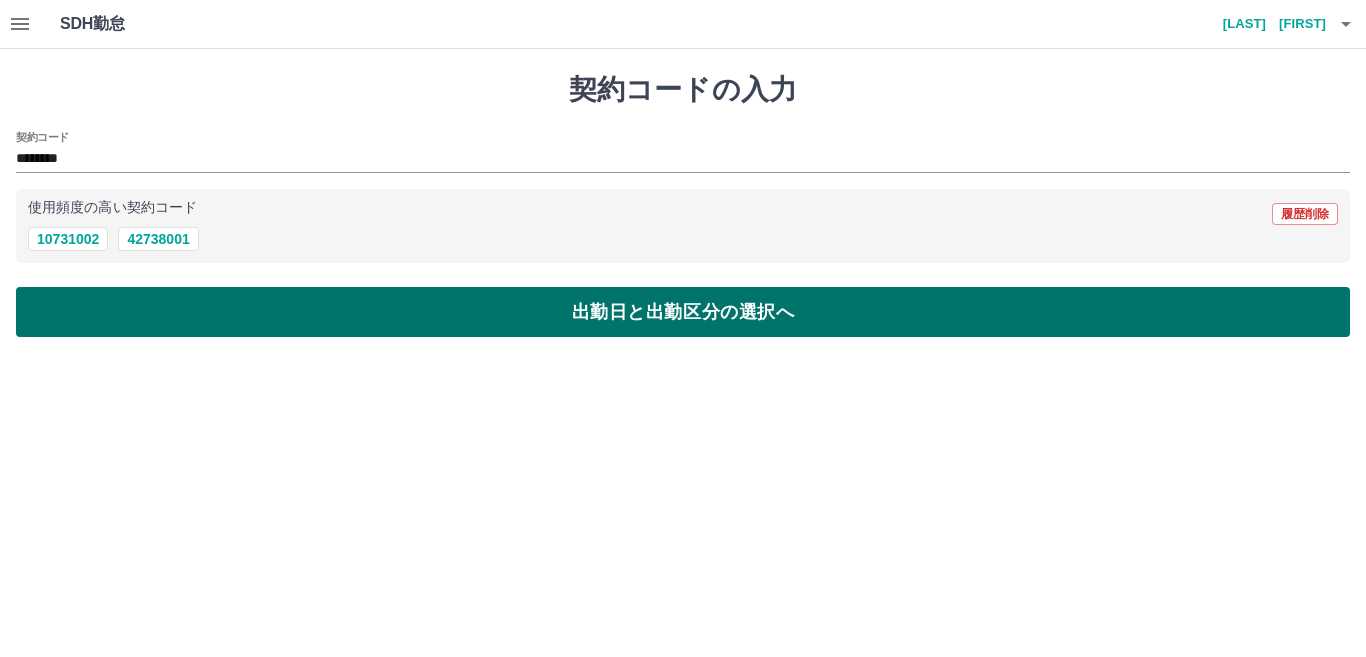 click on "出勤日と出勤区分の選択へ" at bounding box center [683, 312] 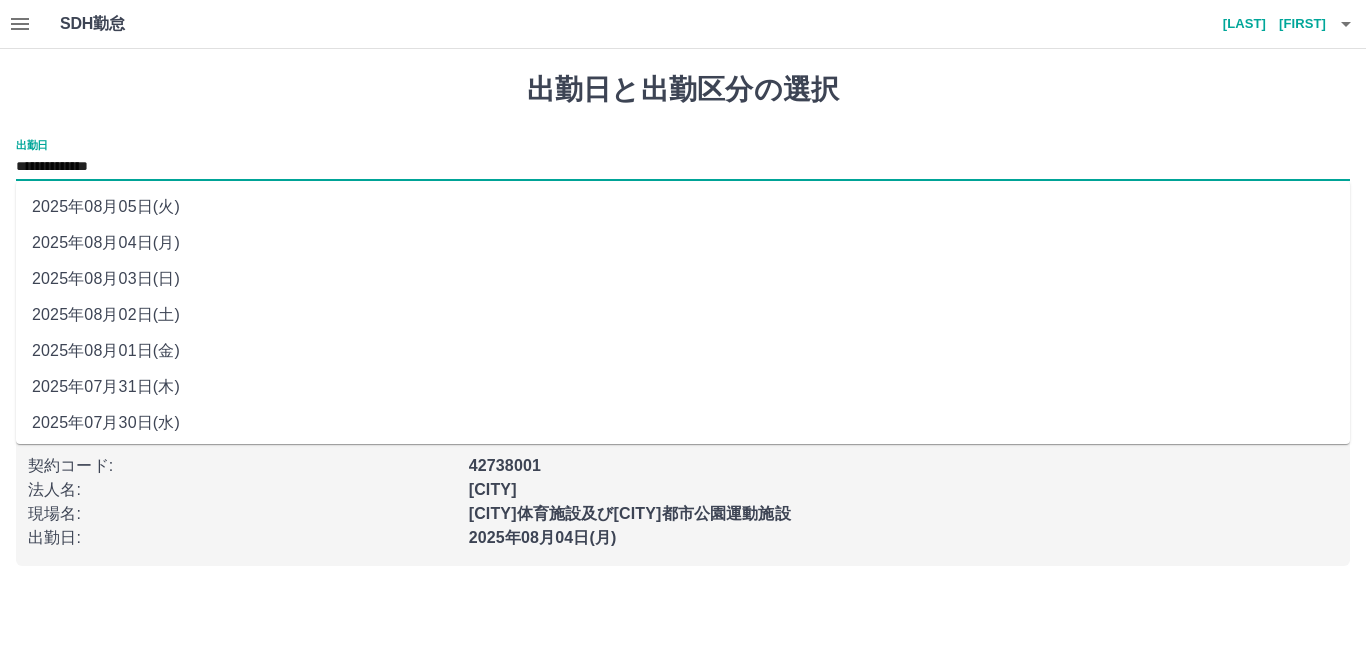 click on "**********" at bounding box center (683, 167) 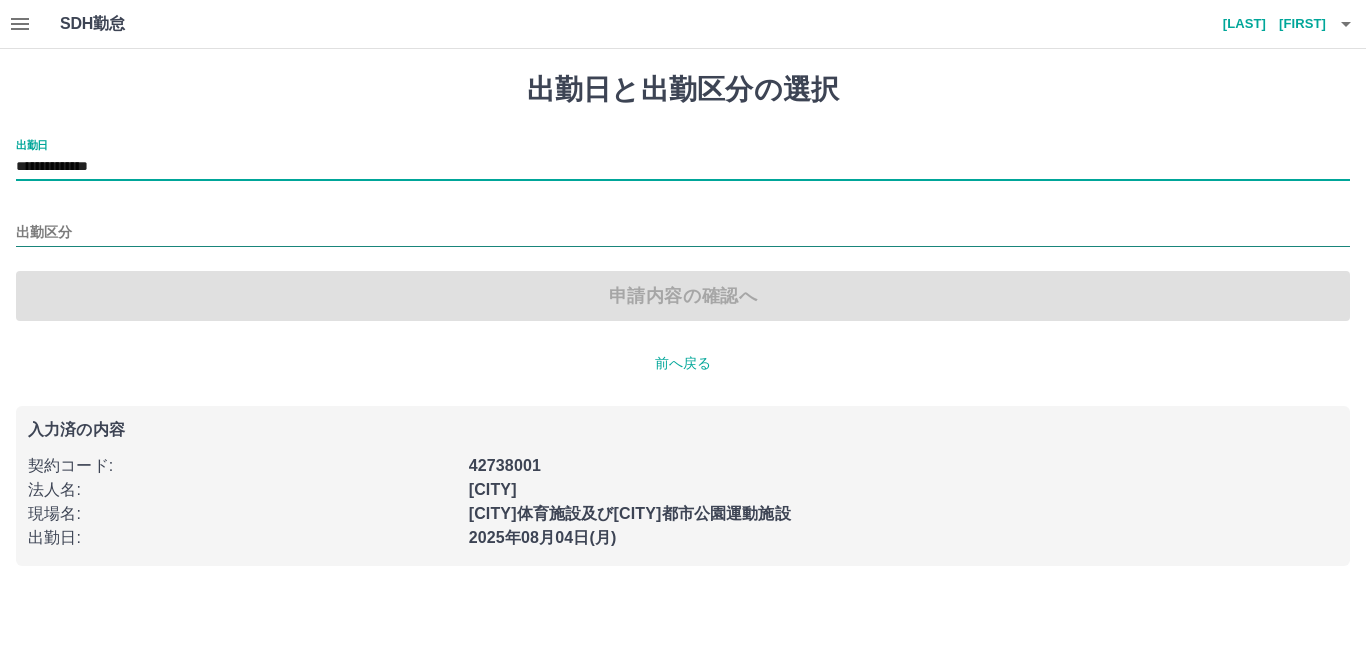 click on "出勤区分" at bounding box center [683, 233] 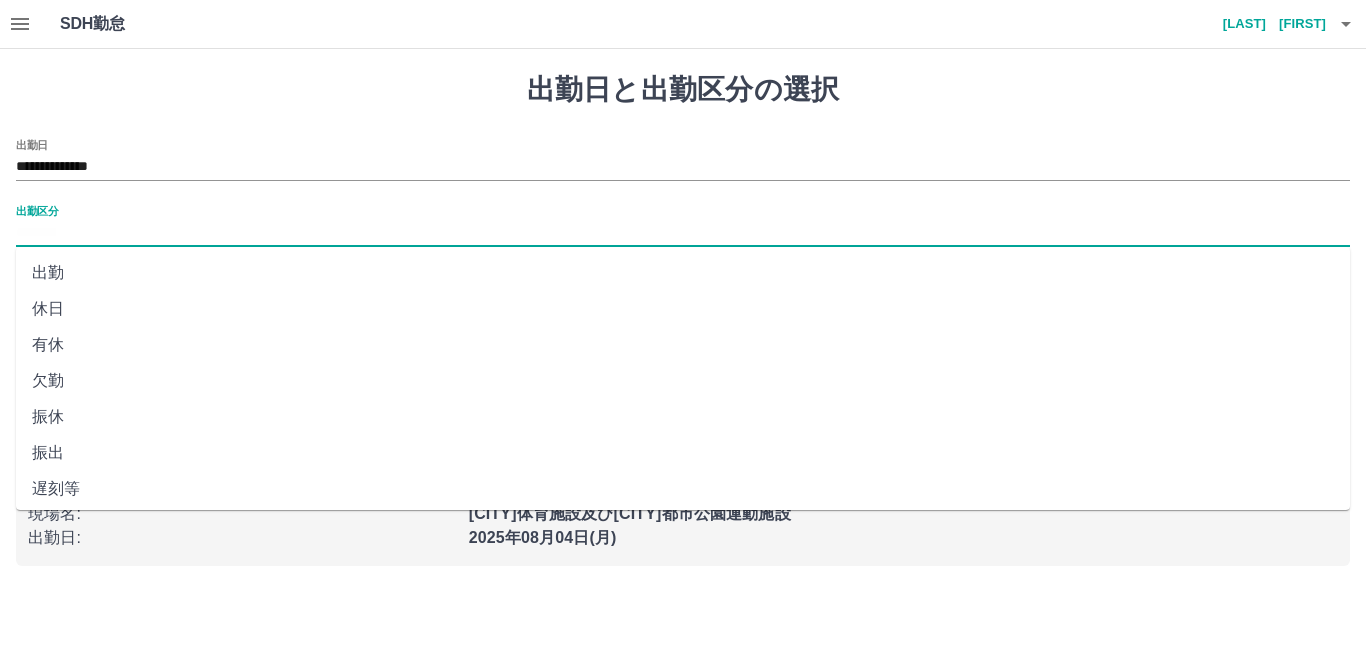 click on "休日" at bounding box center [683, 309] 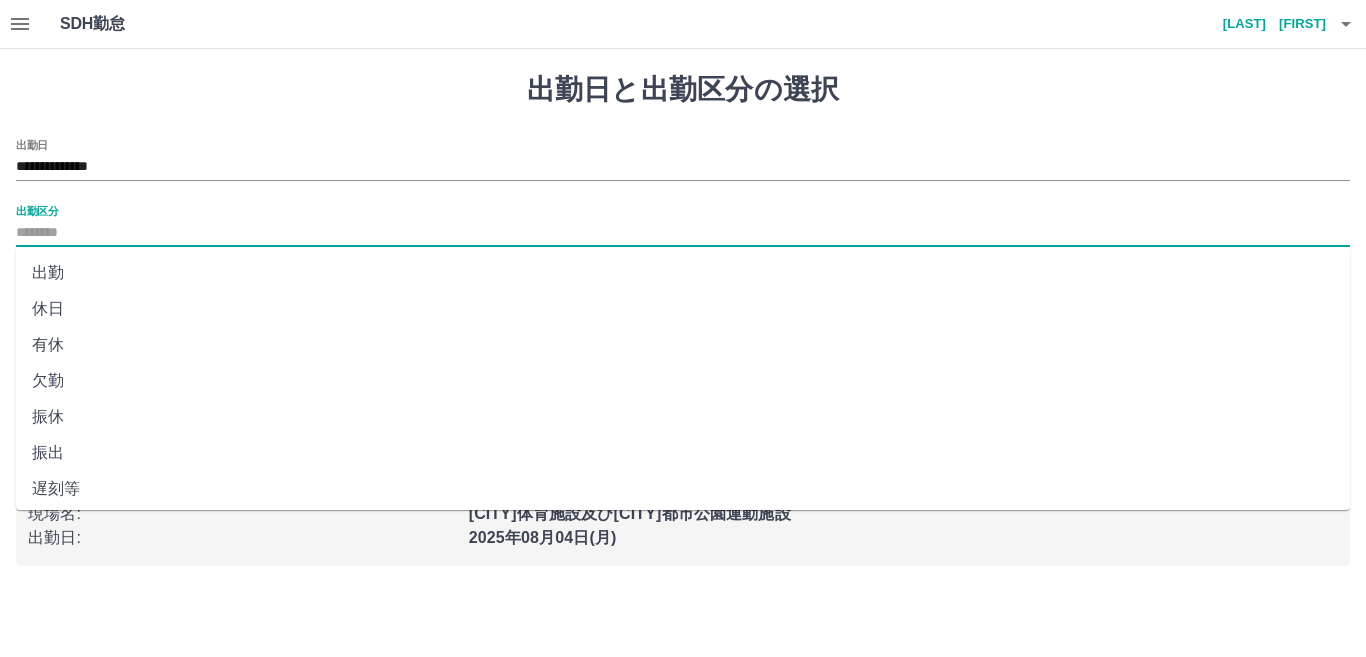 type on "**" 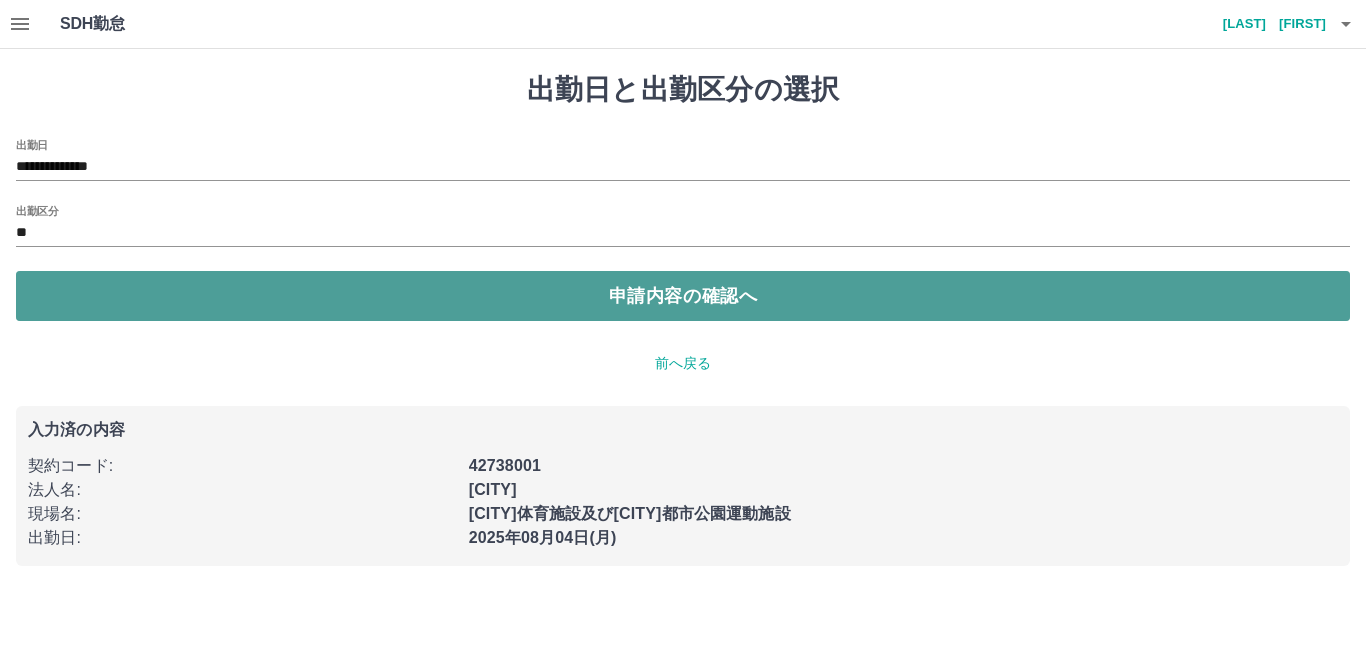 click on "申請内容の確認へ" at bounding box center (683, 296) 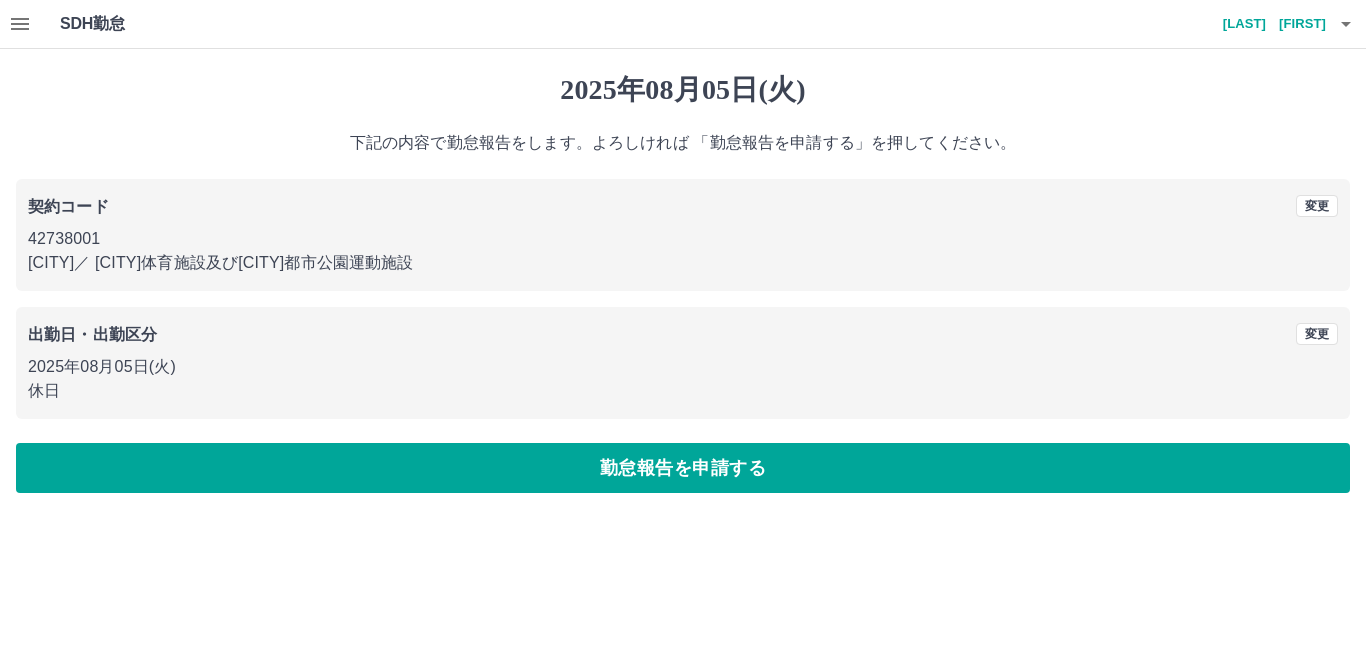 click on "勤怠報告を申請する" at bounding box center [683, 468] 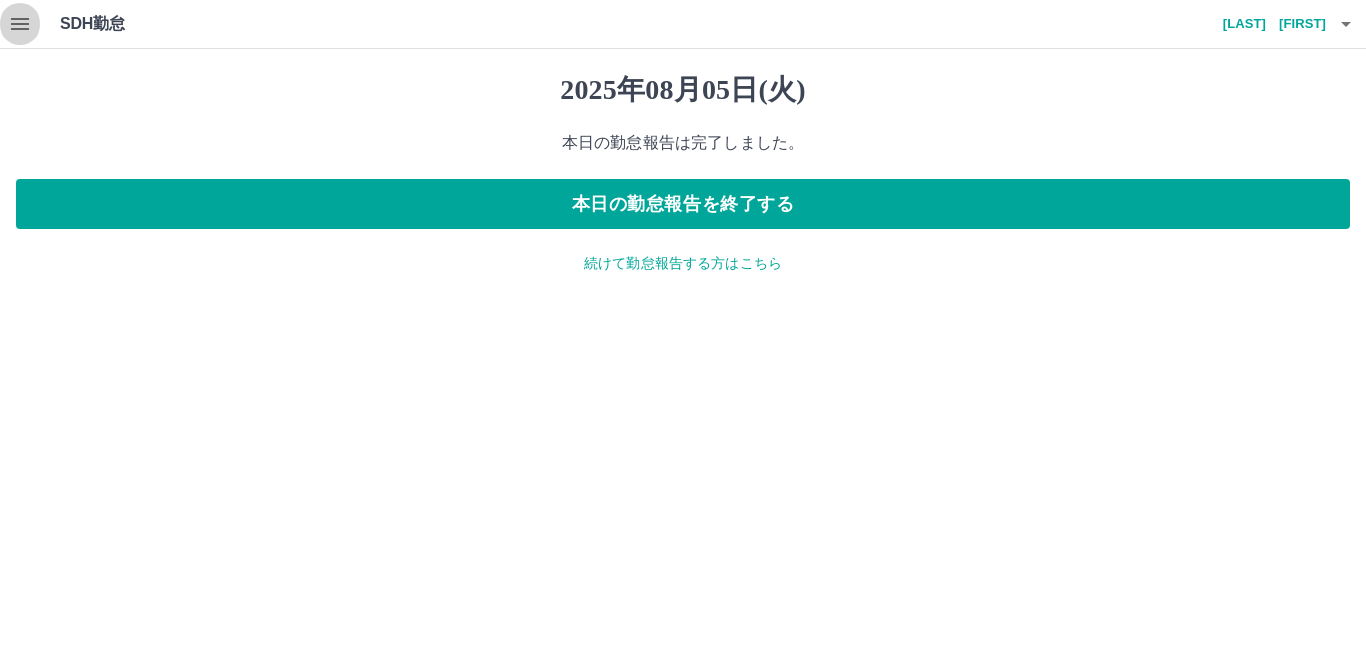click 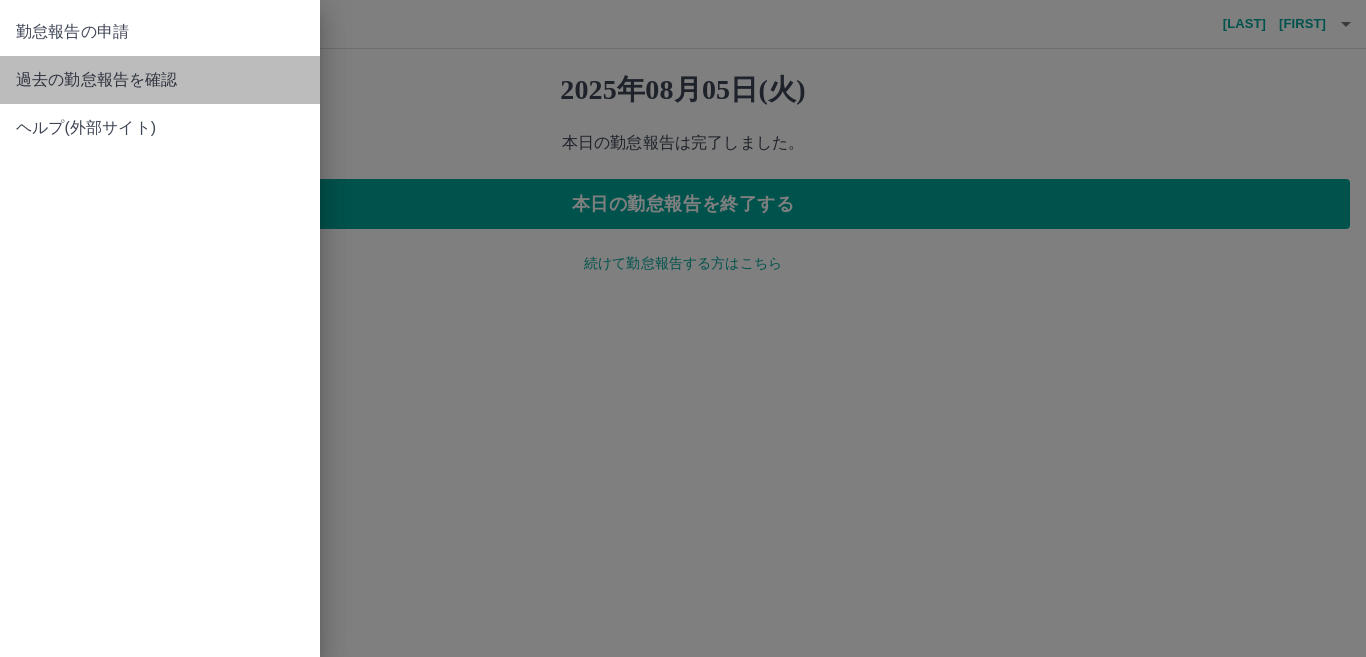 click on "過去の勤怠報告を確認" at bounding box center (160, 80) 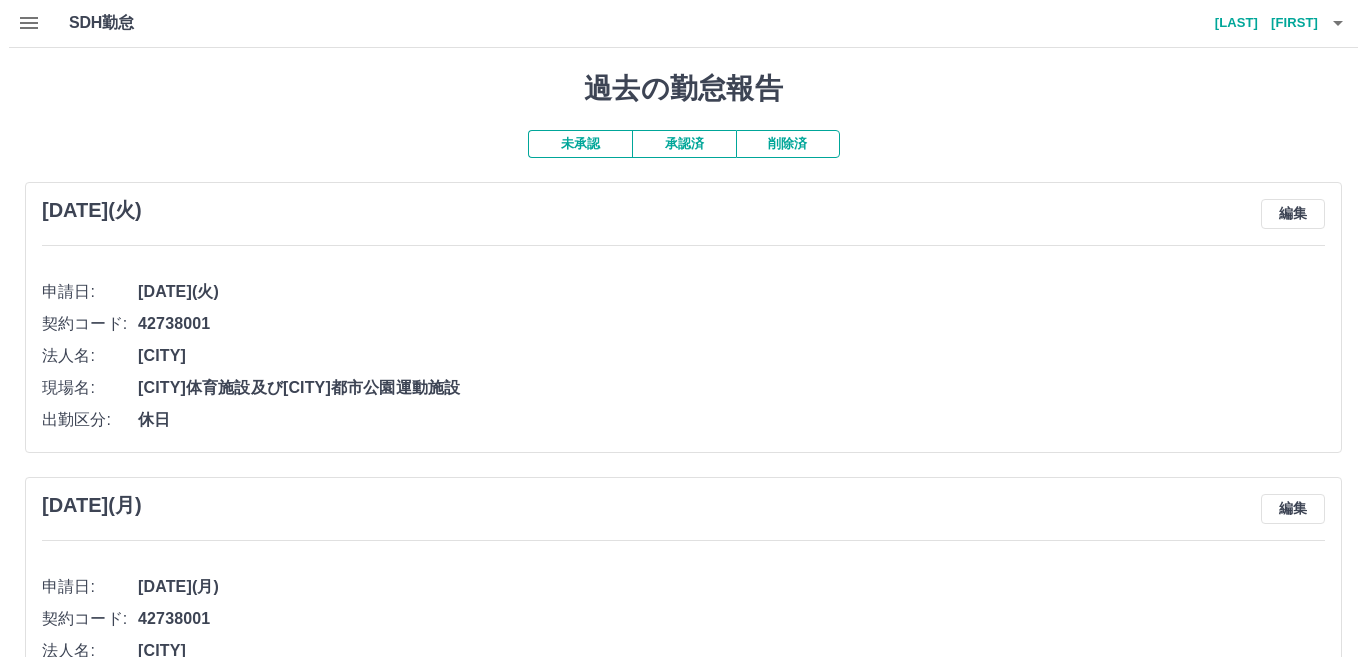 scroll, scrollTop: 0, scrollLeft: 0, axis: both 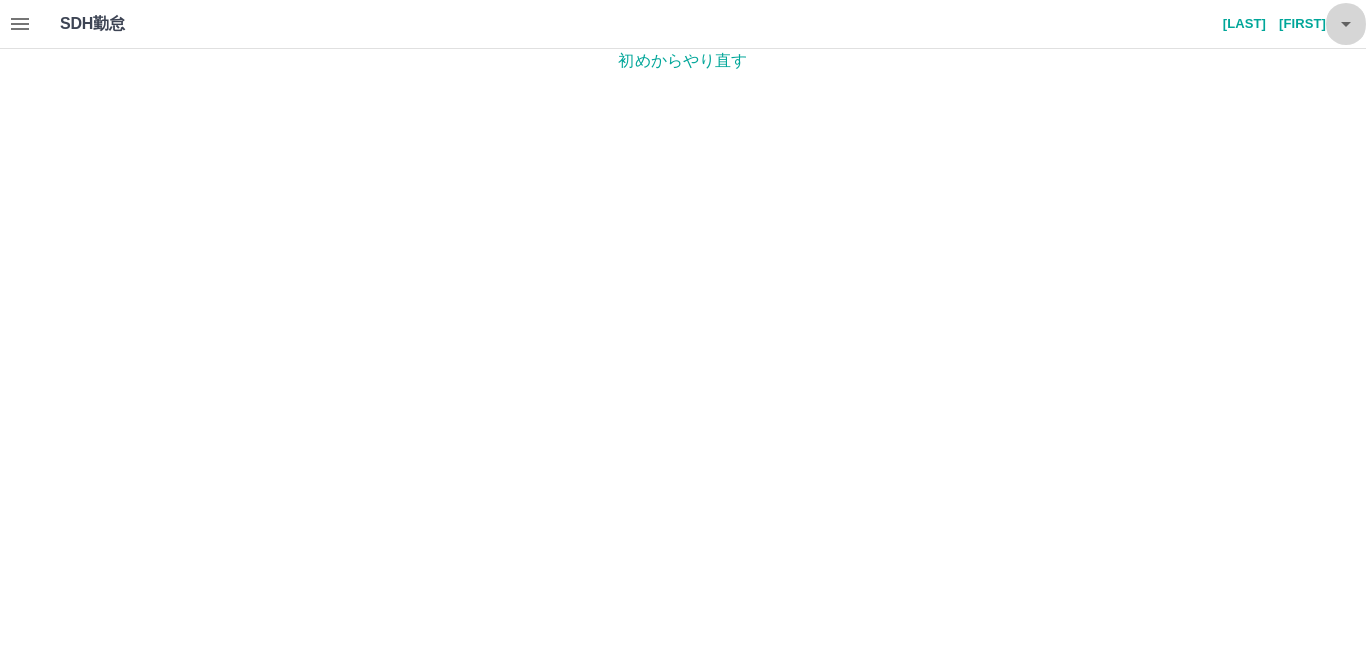 click 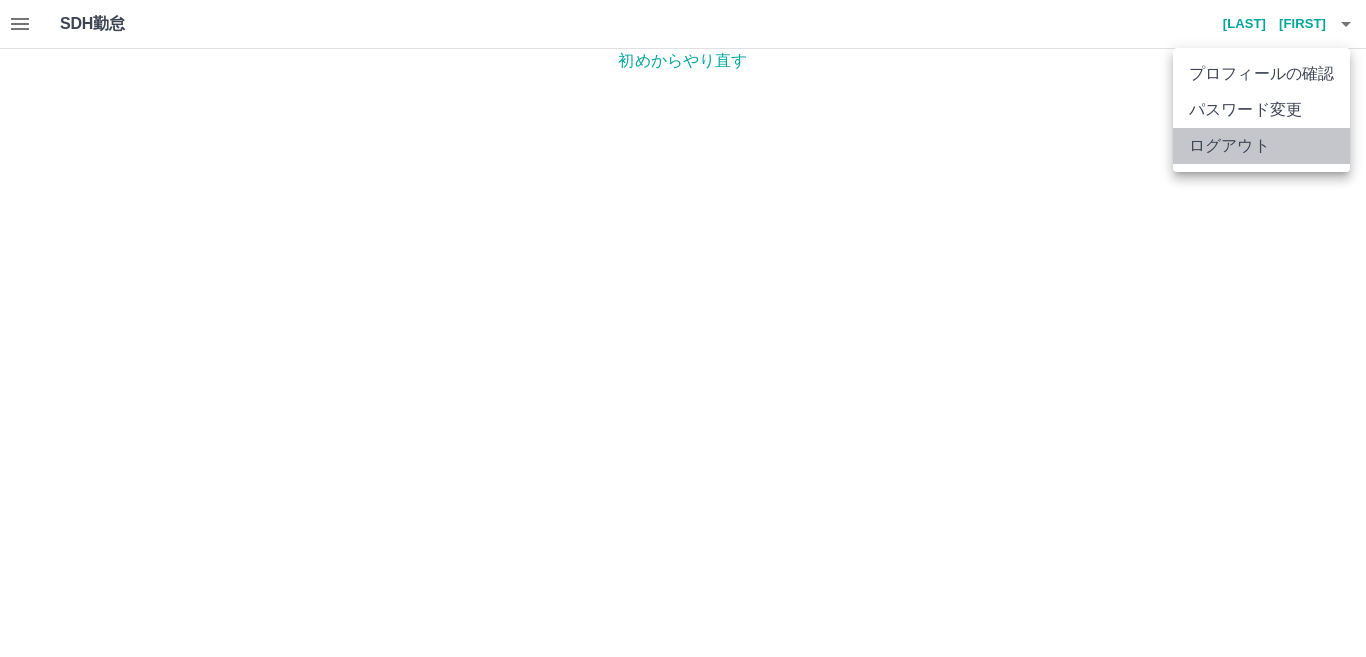 click on "ログアウト" at bounding box center (1261, 146) 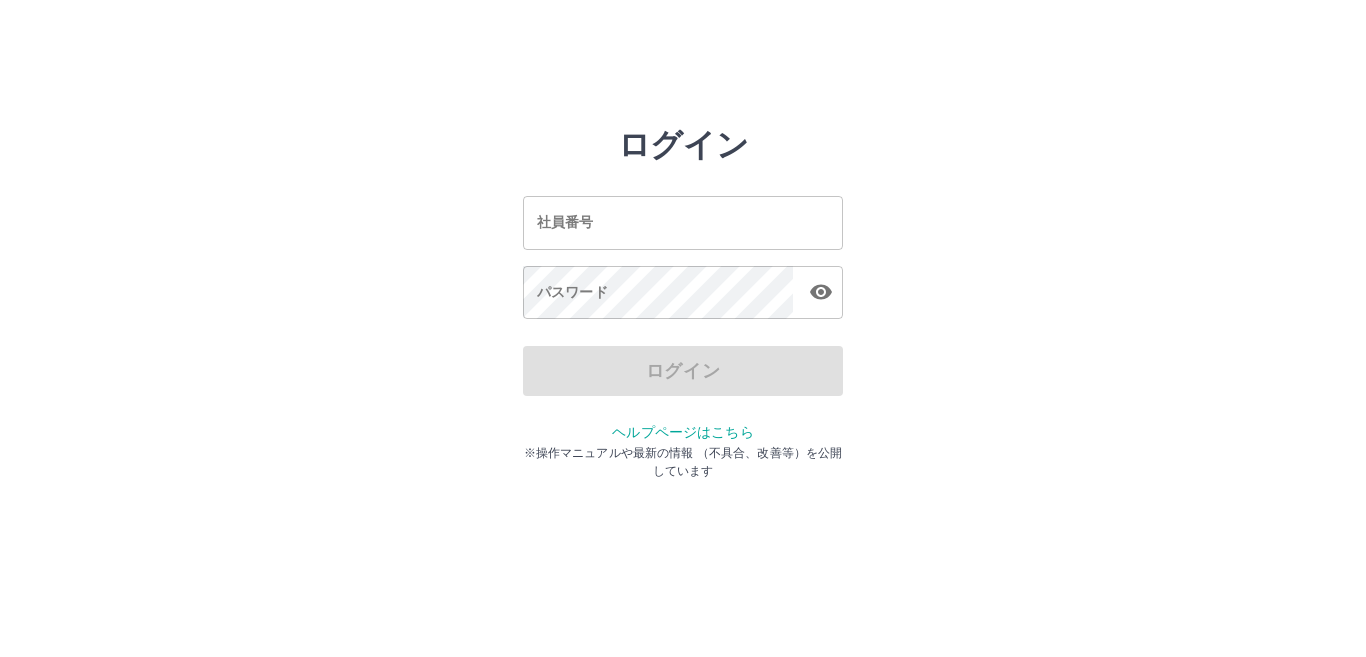 scroll, scrollTop: 0, scrollLeft: 0, axis: both 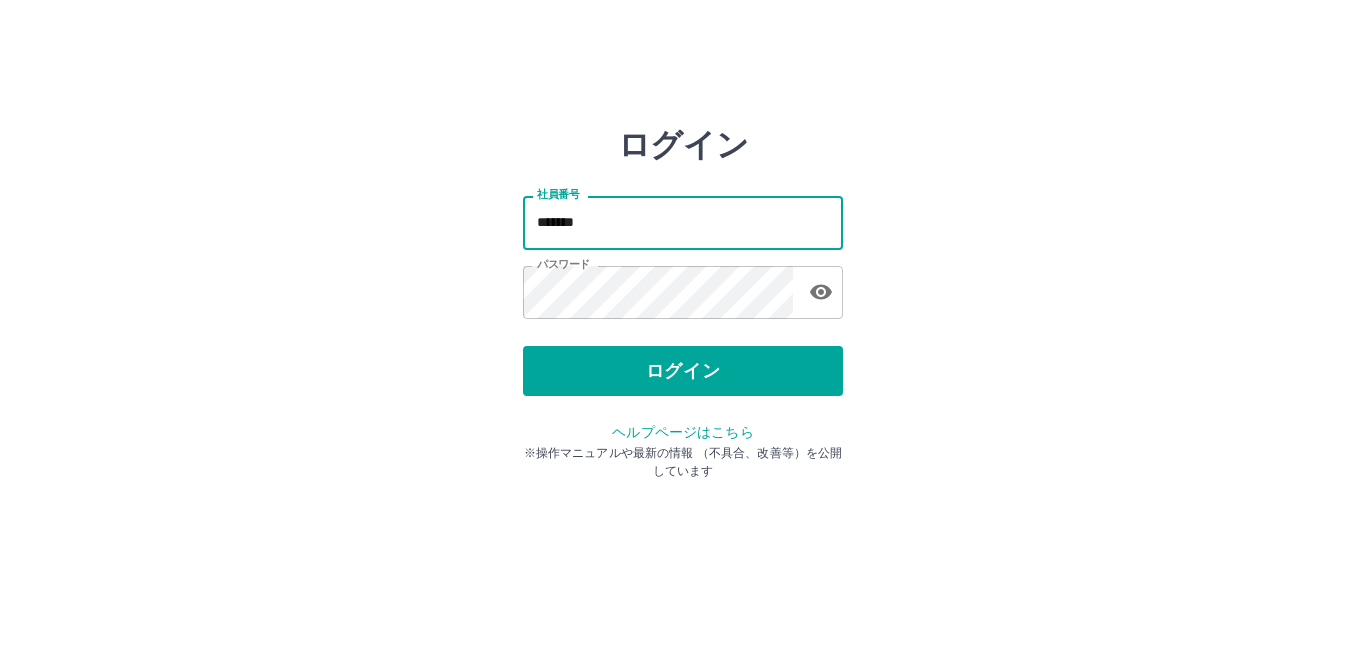click on "*******" at bounding box center [683, 222] 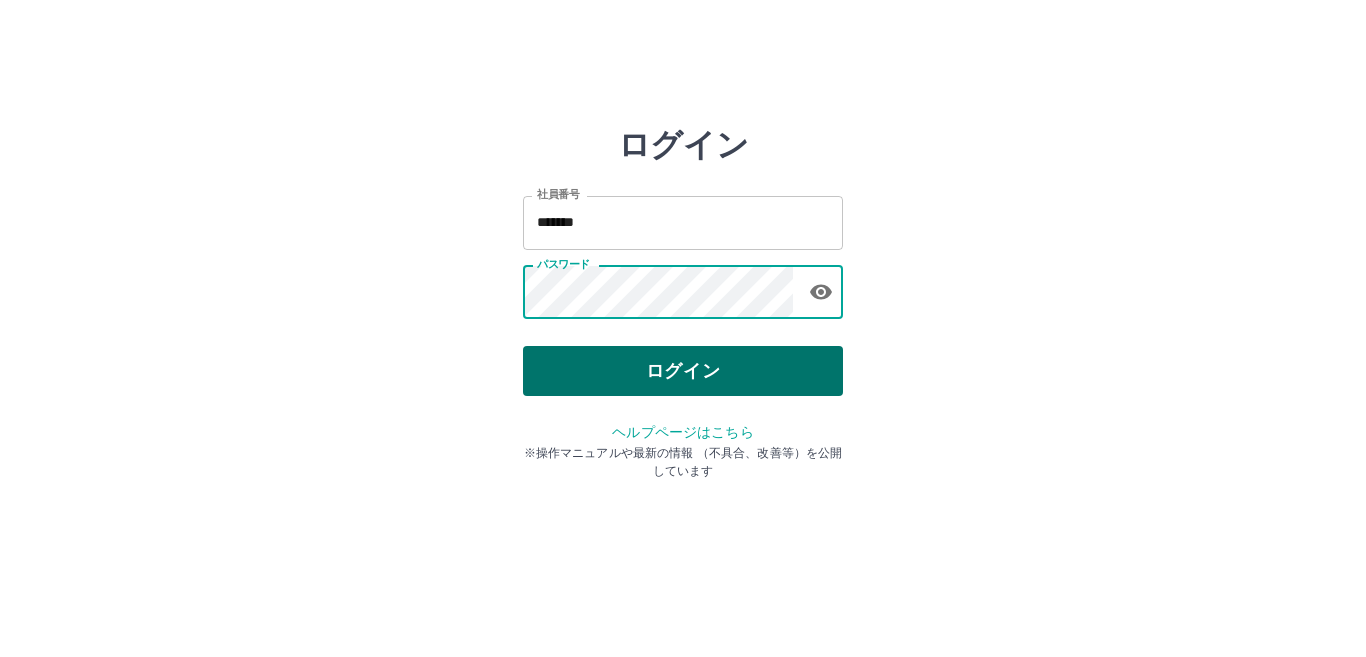 click on "ログイン" at bounding box center (683, 371) 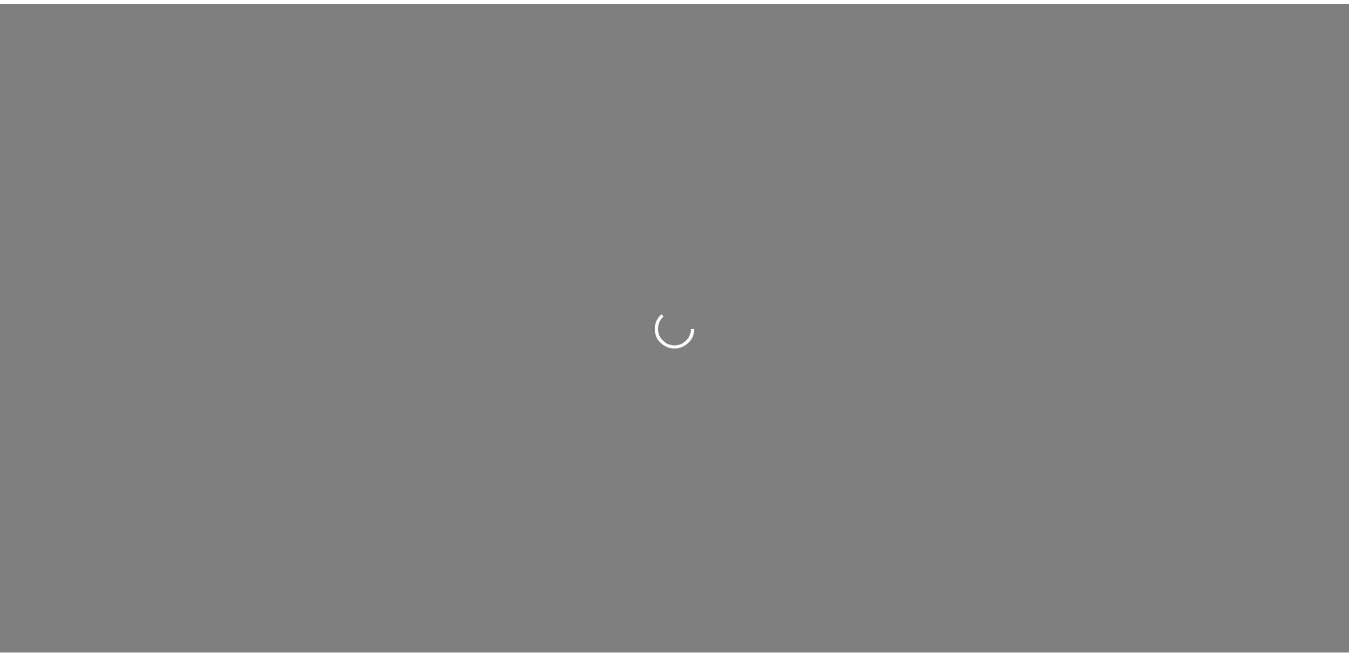 scroll, scrollTop: 0, scrollLeft: 0, axis: both 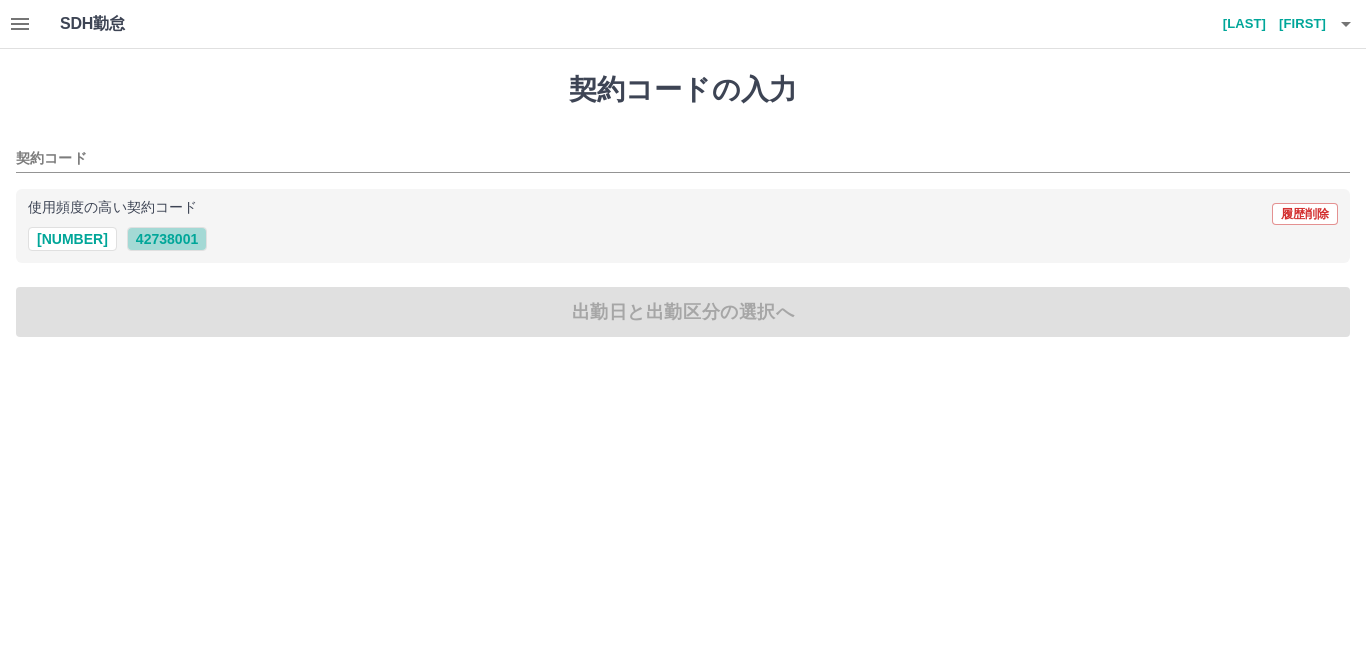 click on "42738001" at bounding box center (167, 239) 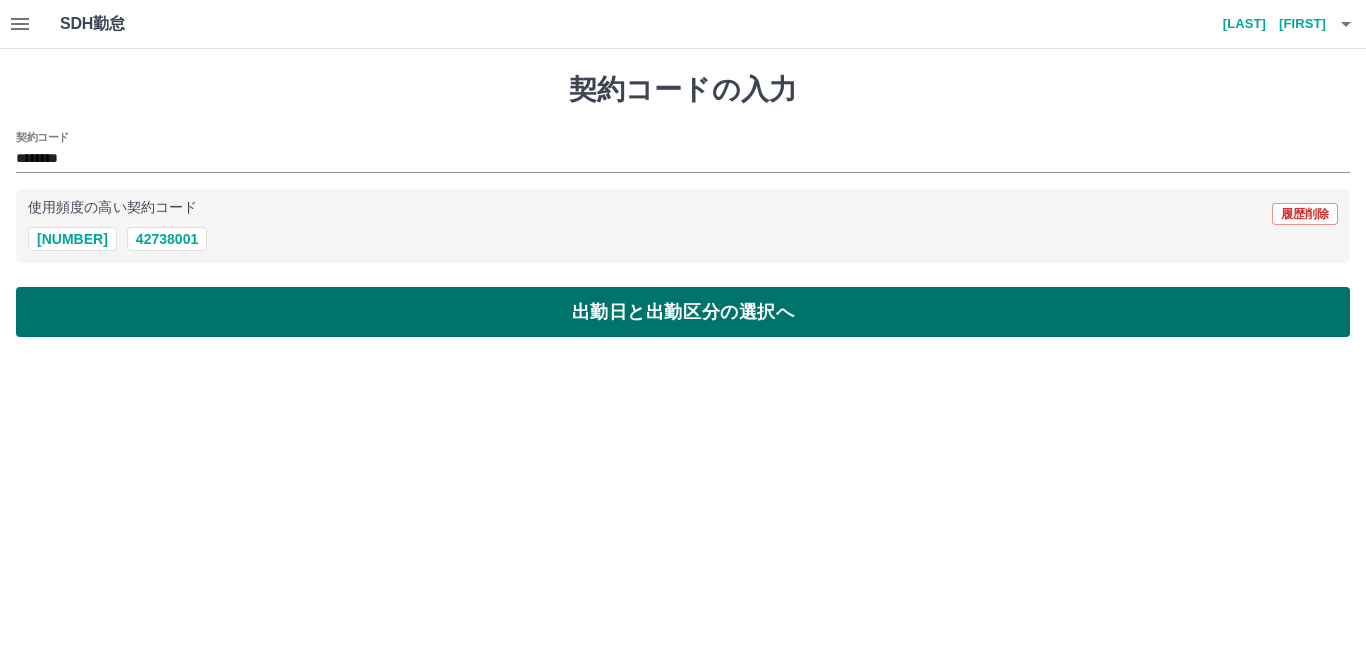click on "出勤日と出勤区分の選択へ" at bounding box center (683, 312) 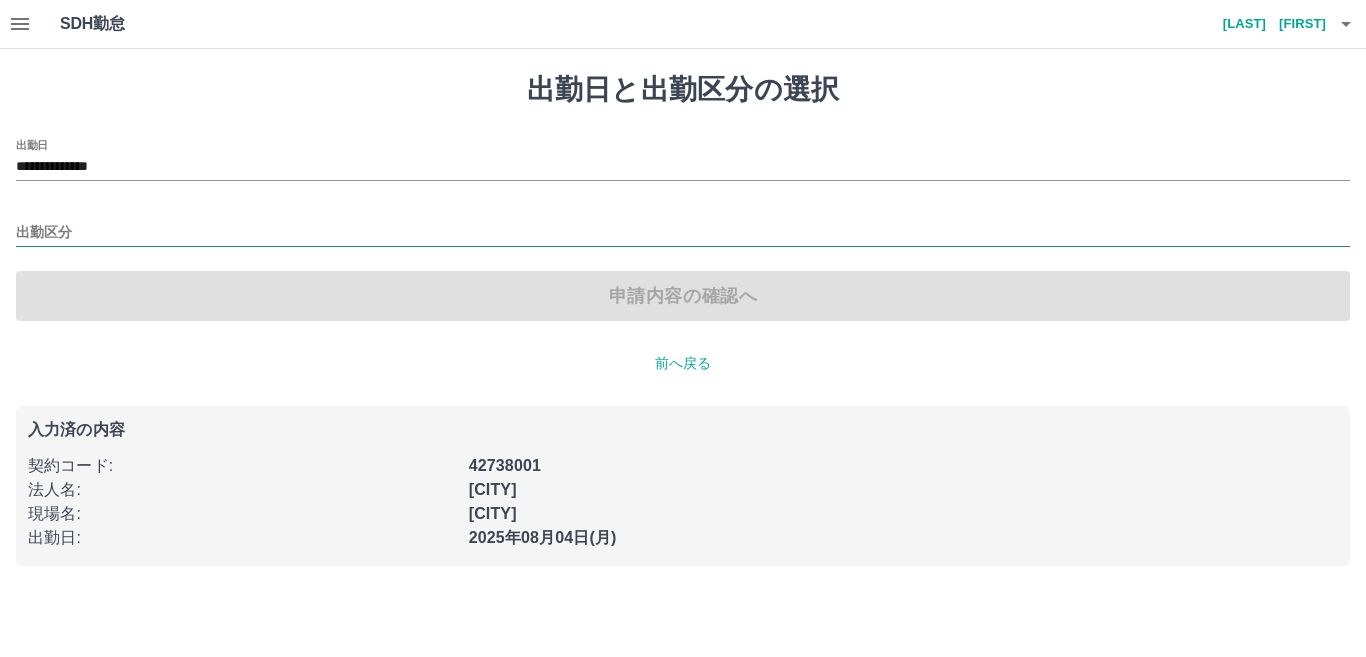 click on "出勤区分" at bounding box center (683, 233) 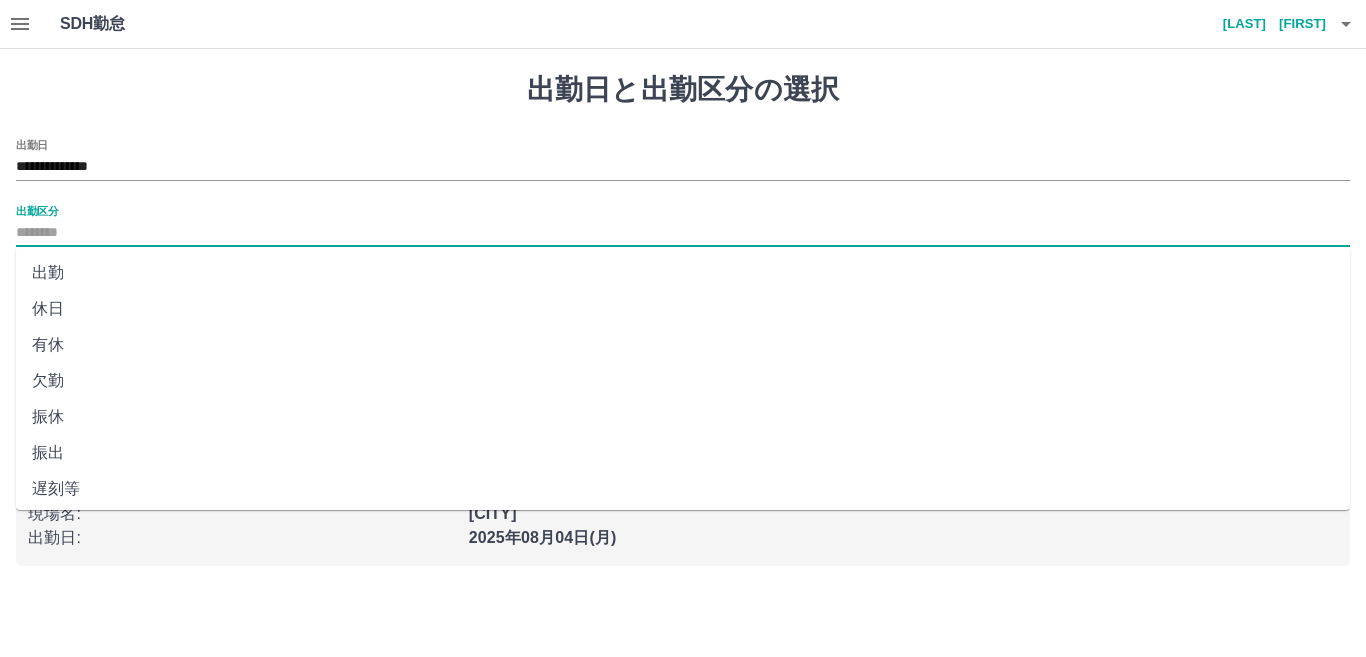 click on "出勤" at bounding box center (683, 273) 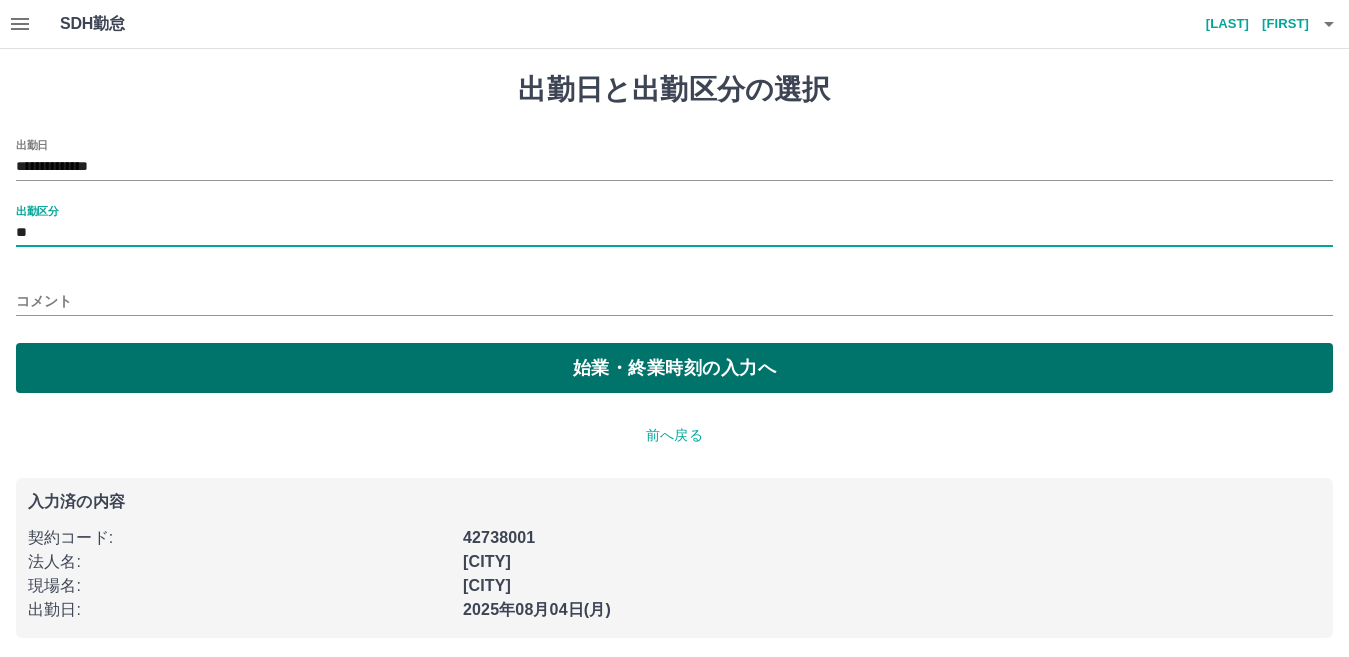 click on "始業・終業時刻の入力へ" at bounding box center [674, 368] 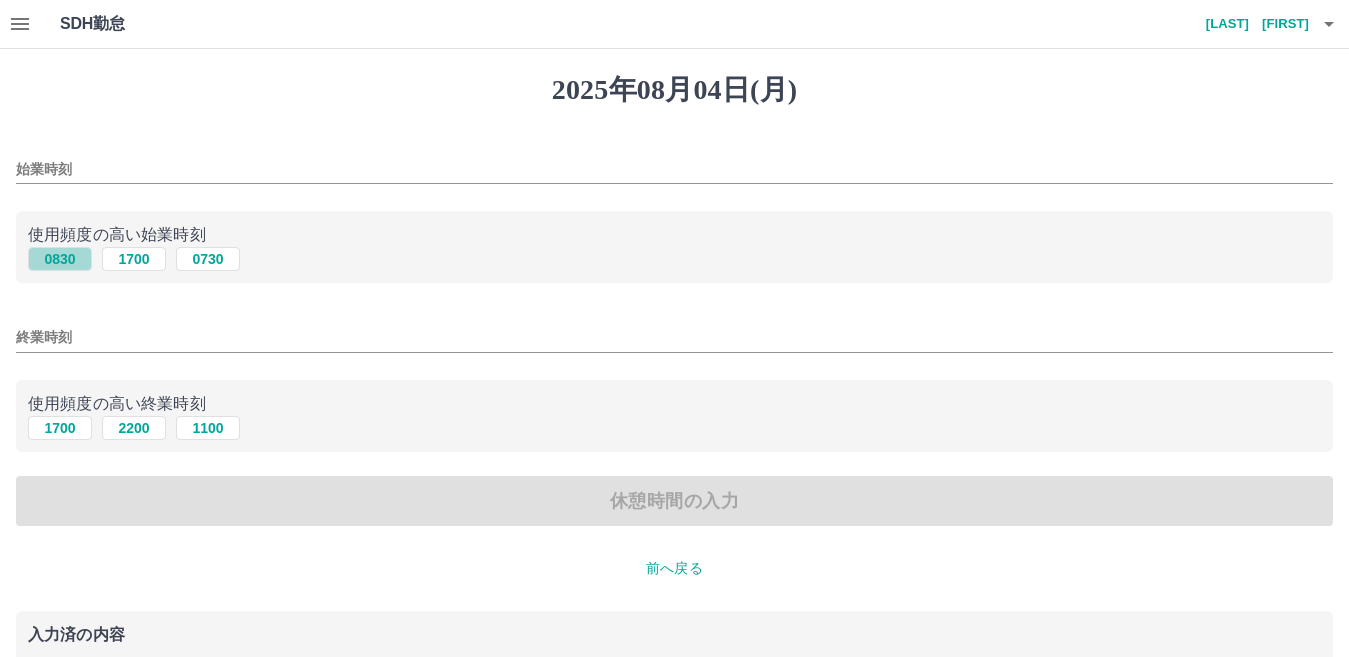 click on "0830" at bounding box center (60, 259) 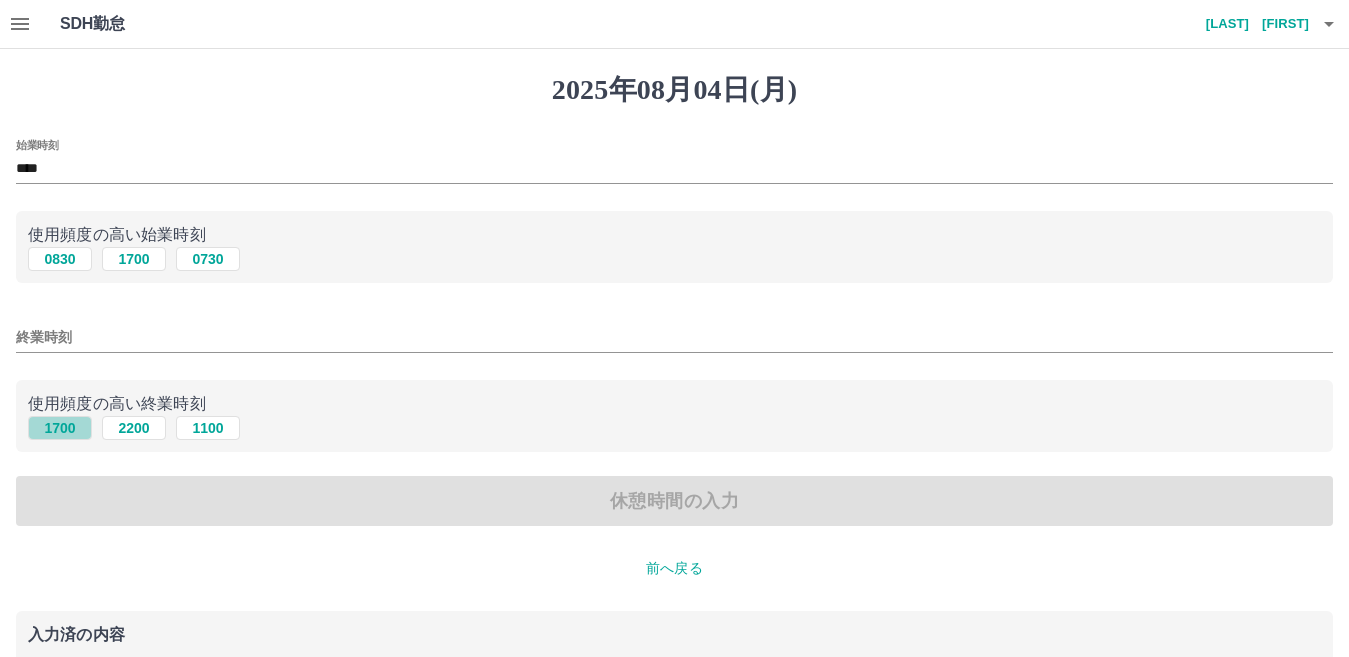 click on "1700" at bounding box center [60, 428] 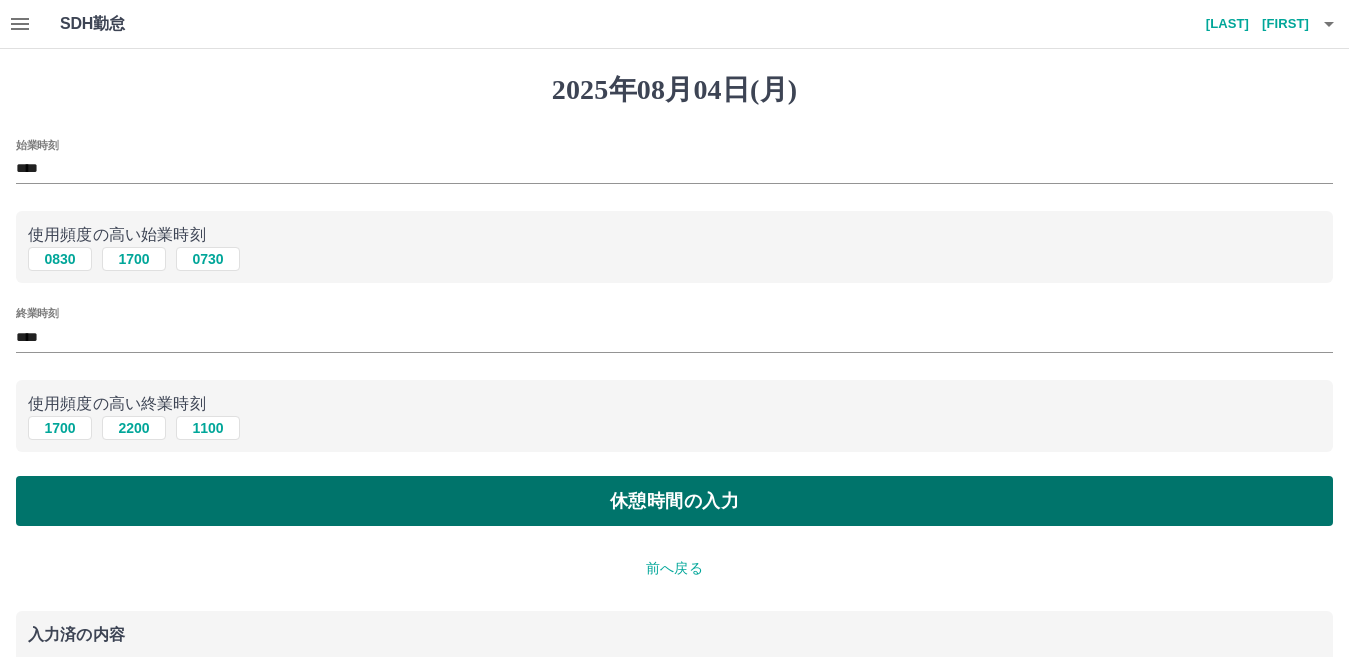click on "休憩時間の入力" at bounding box center [674, 501] 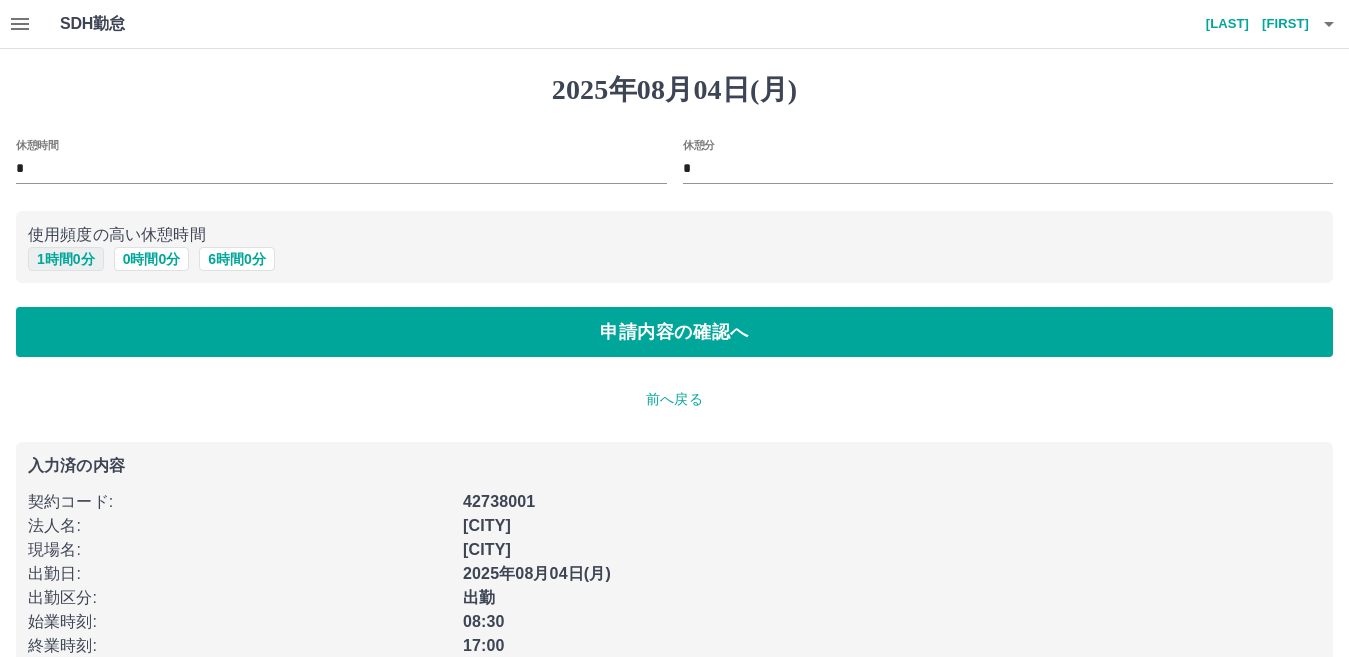 click on "1 時間 0 分" at bounding box center (66, 259) 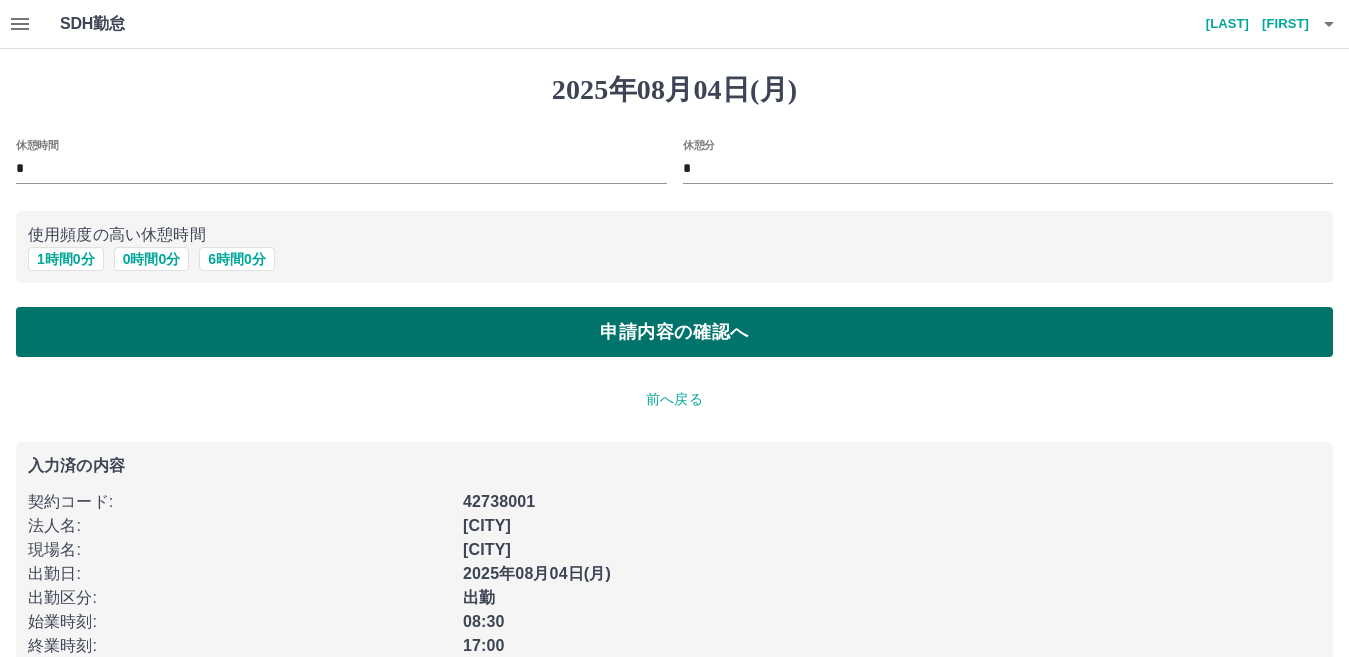 click on "申請内容の確認へ" at bounding box center [674, 332] 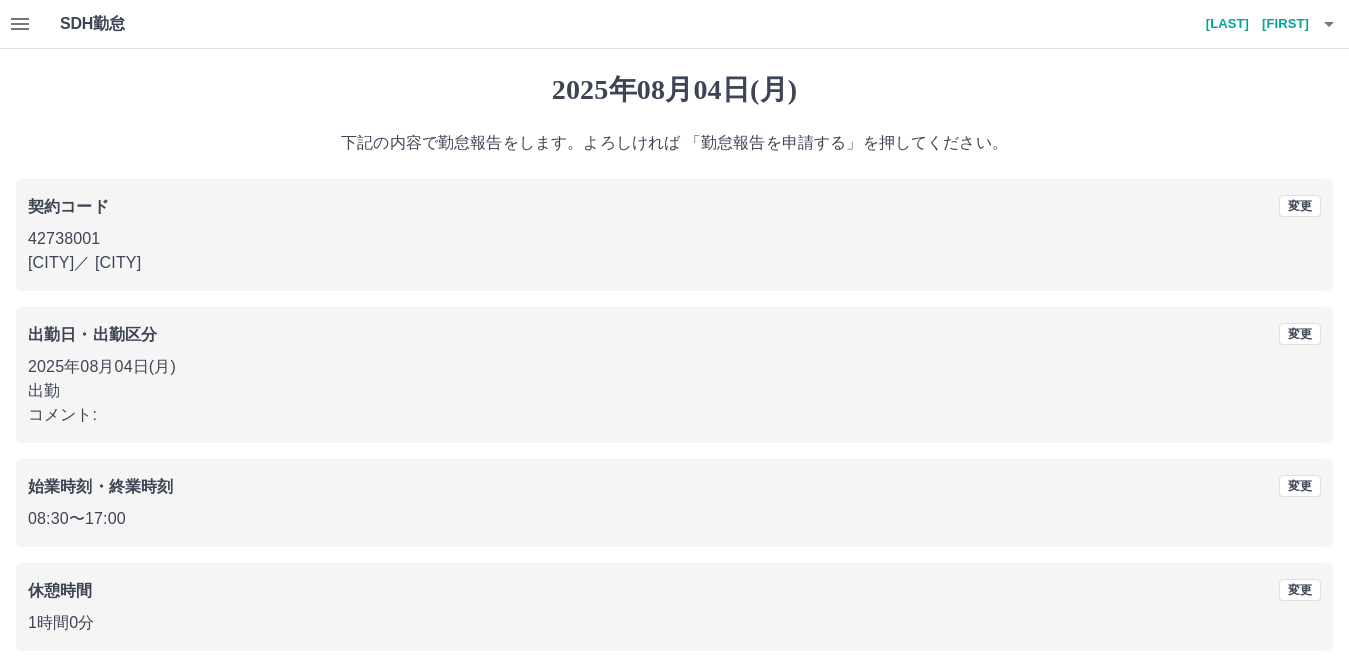 scroll, scrollTop: 92, scrollLeft: 0, axis: vertical 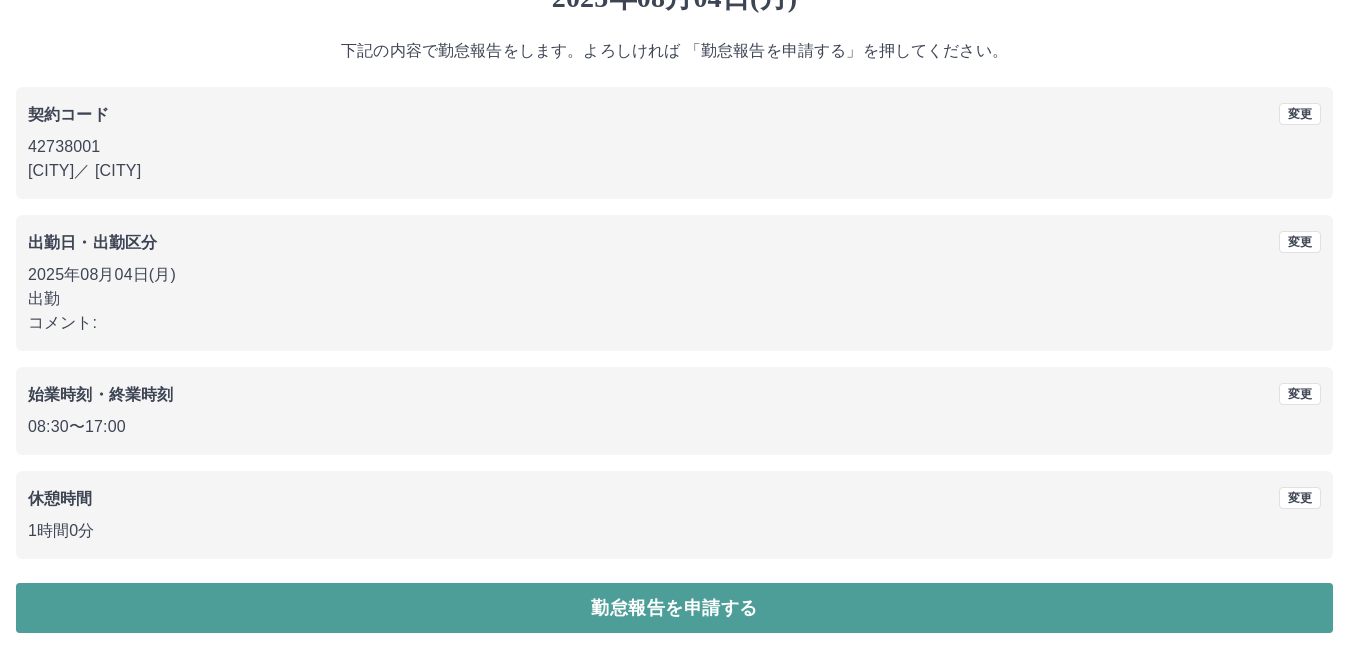 click on "勤怠報告を申請する" at bounding box center [674, 608] 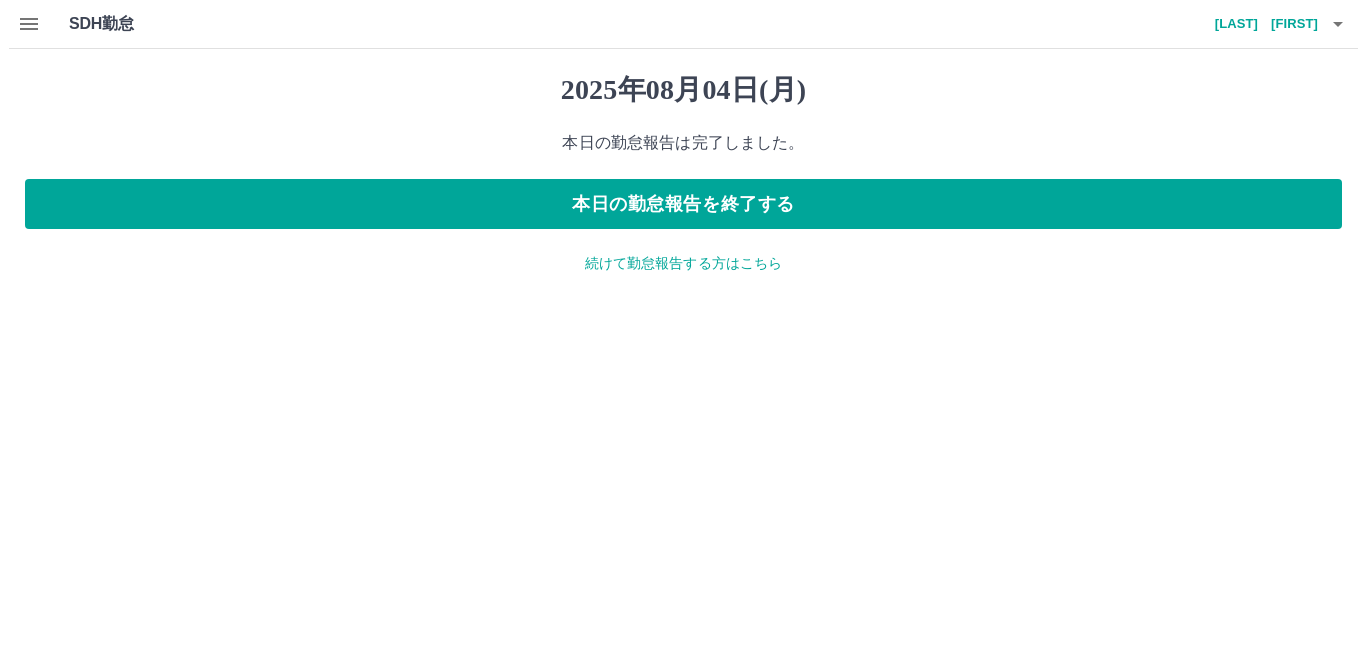 scroll, scrollTop: 0, scrollLeft: 0, axis: both 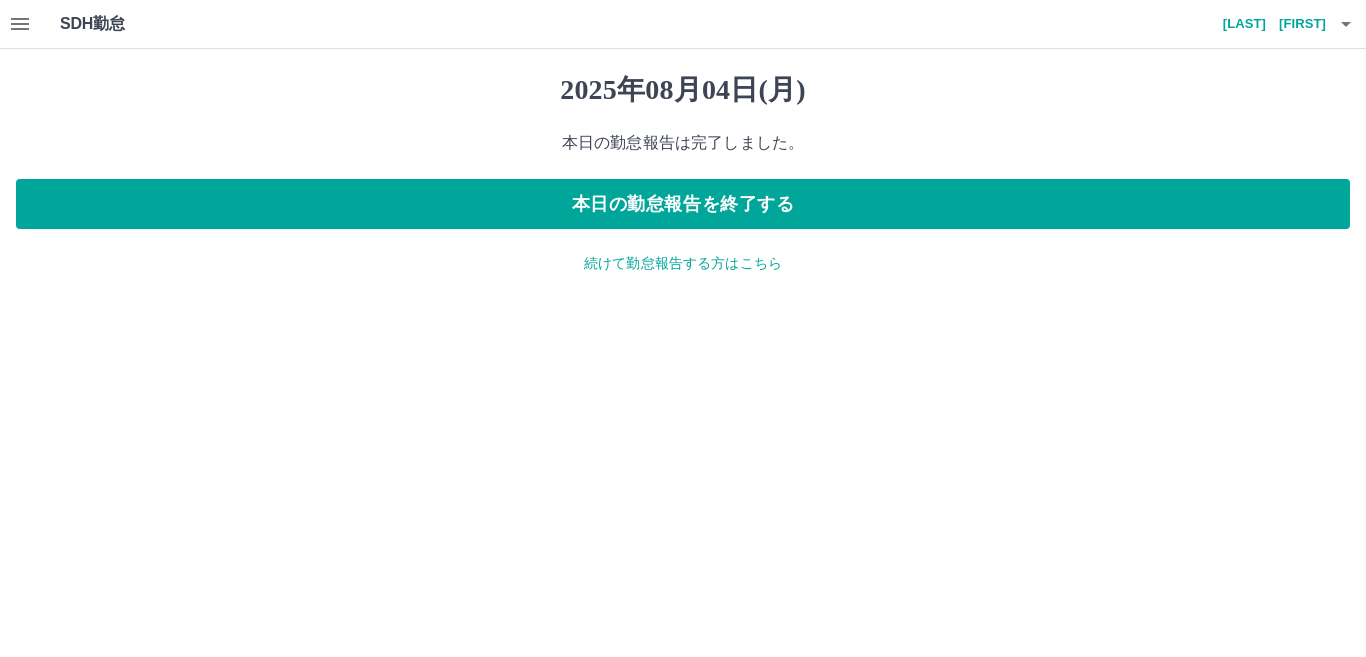 click on "続けて勤怠報告する方はこちら" at bounding box center (683, 263) 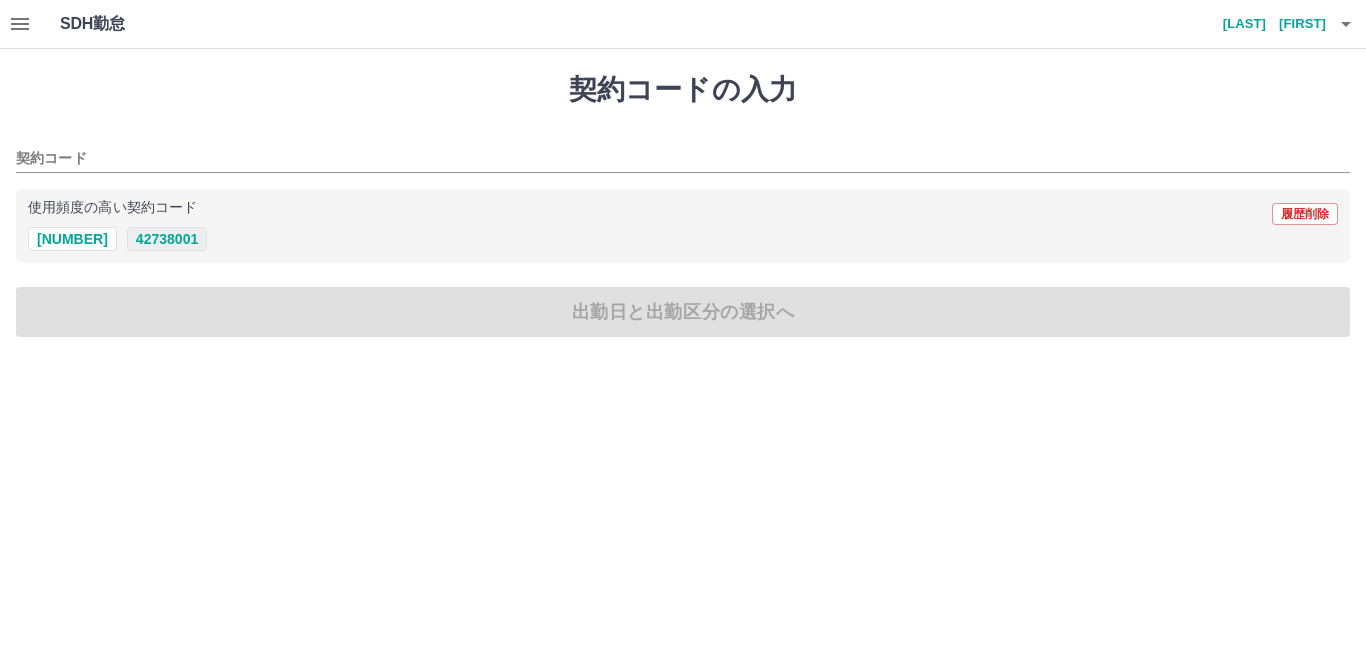 click on "42738001" at bounding box center [167, 239] 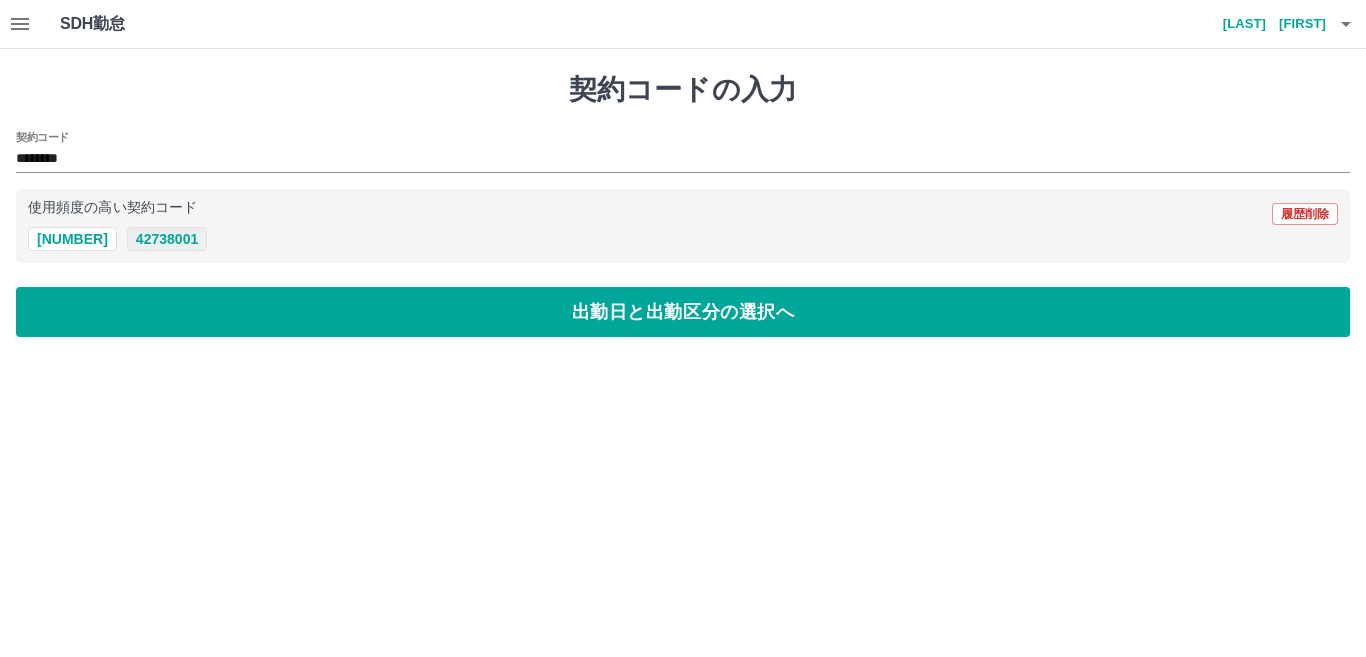 type on "********" 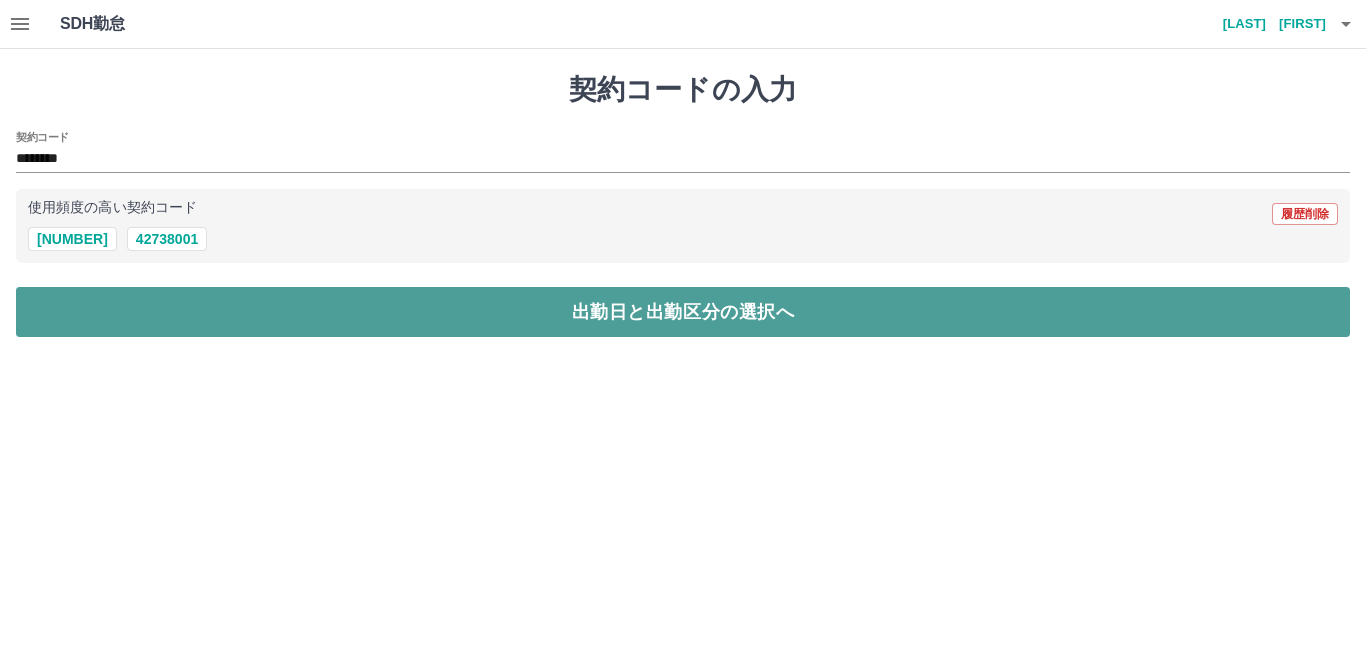 click on "出勤日と出勤区分の選択へ" at bounding box center [683, 312] 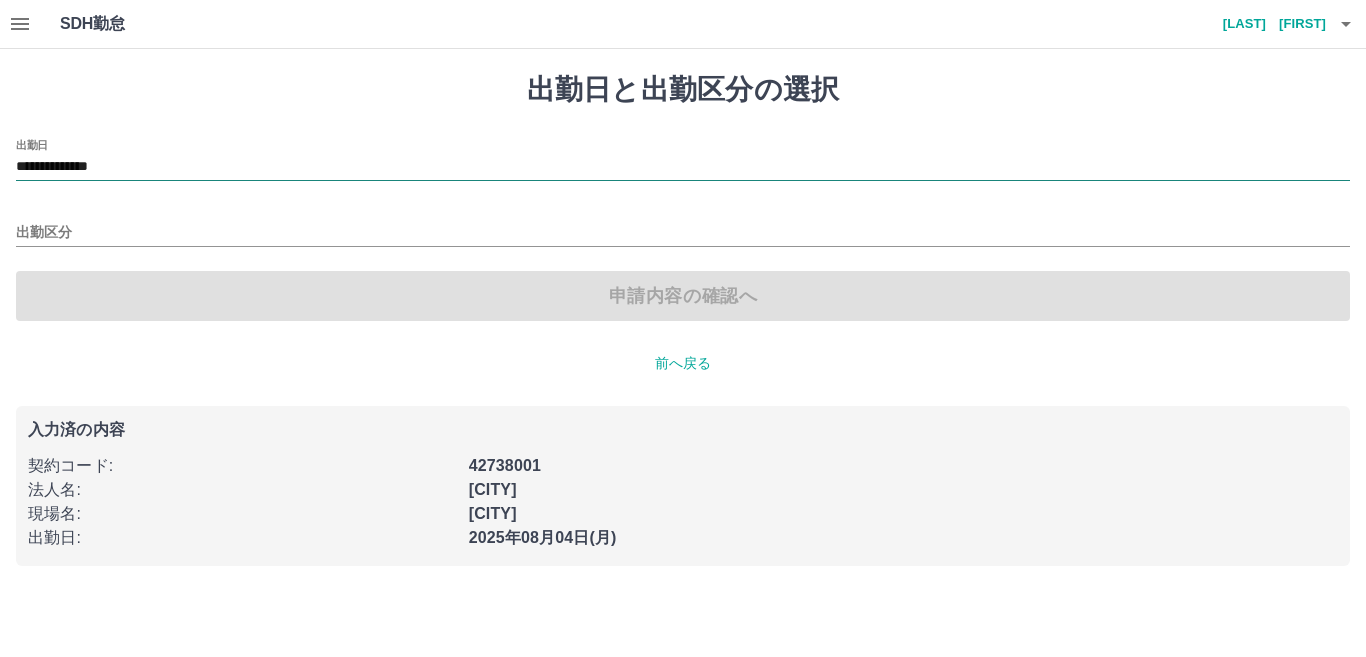 click on "**********" at bounding box center [683, 167] 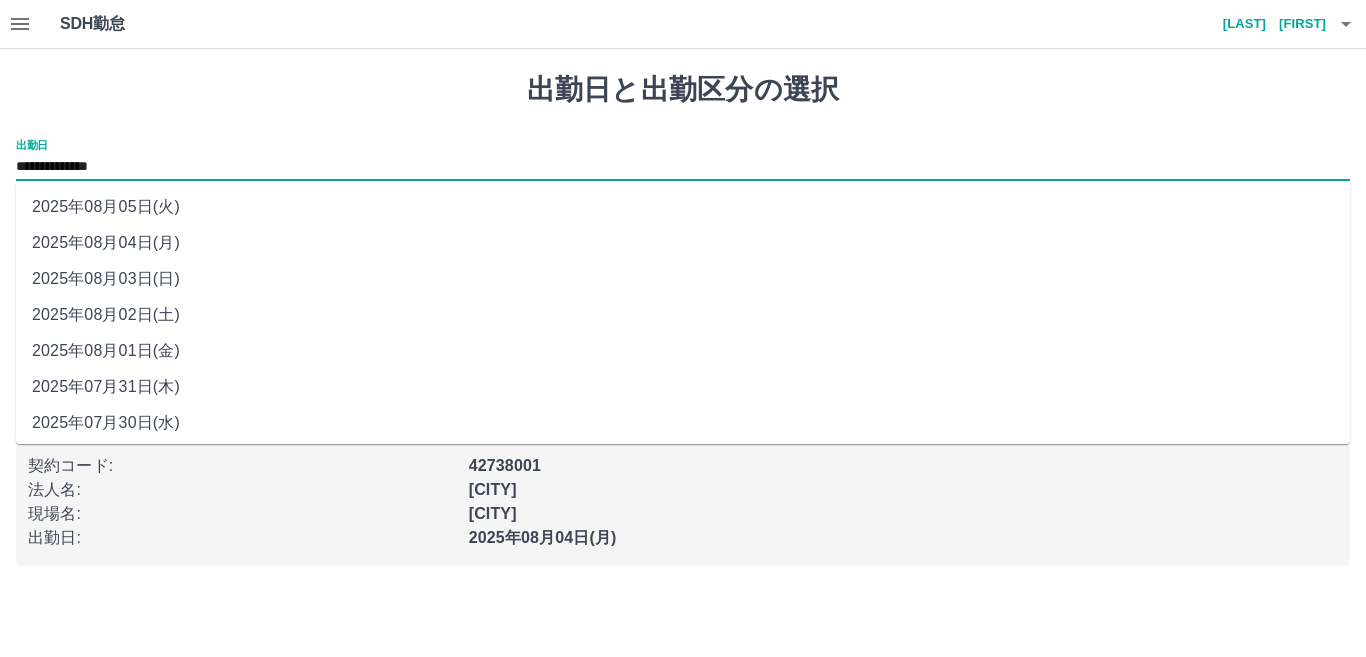 click on "2025年08月05日(火)" at bounding box center (683, 207) 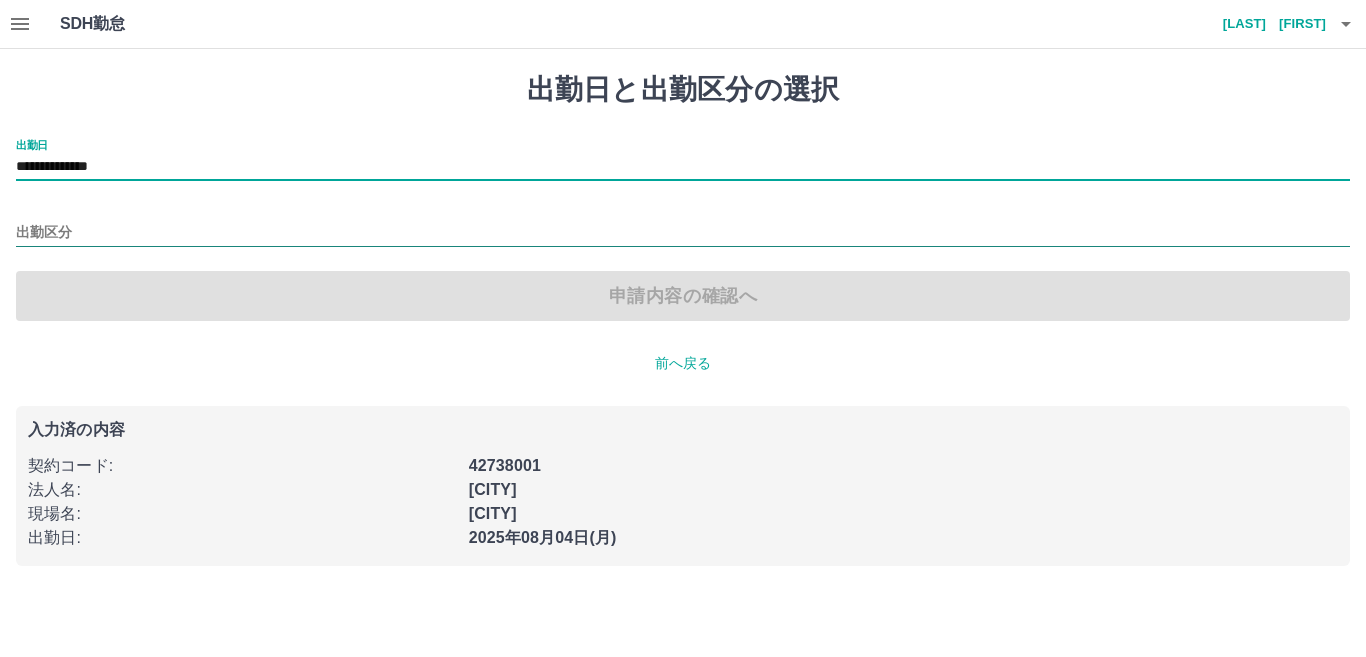 click on "出勤区分" at bounding box center [683, 233] 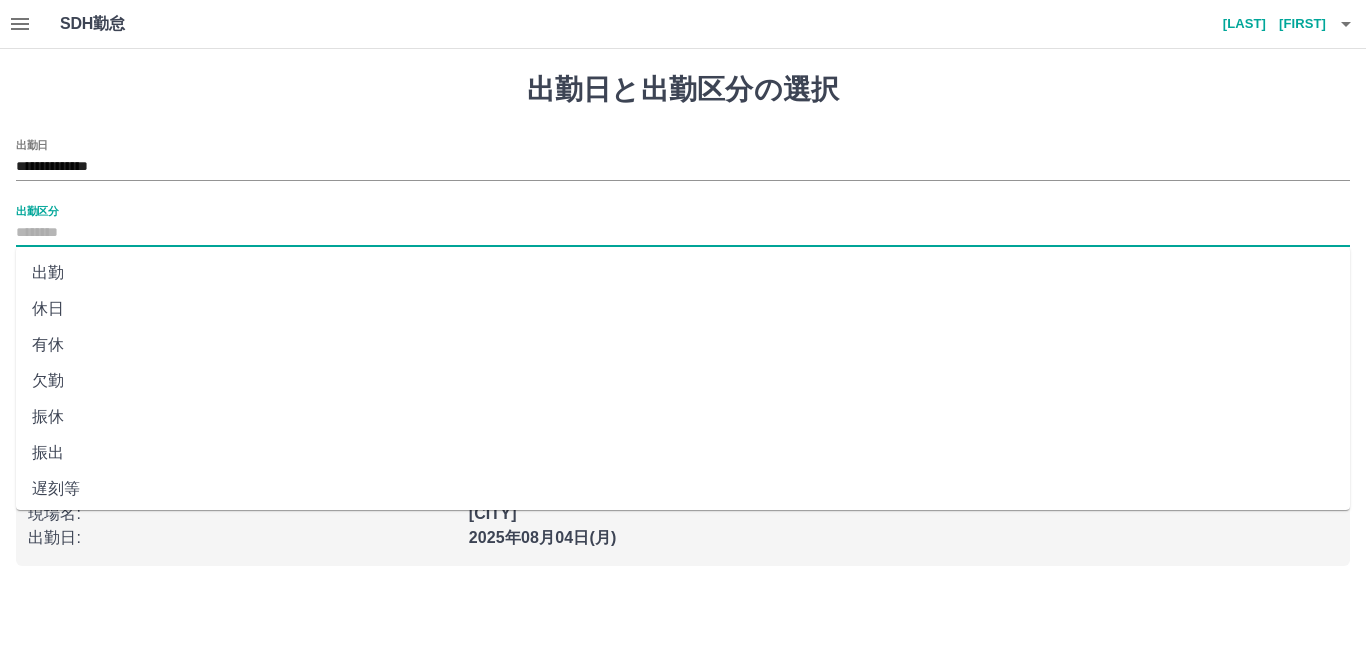 click on "休日" at bounding box center [683, 309] 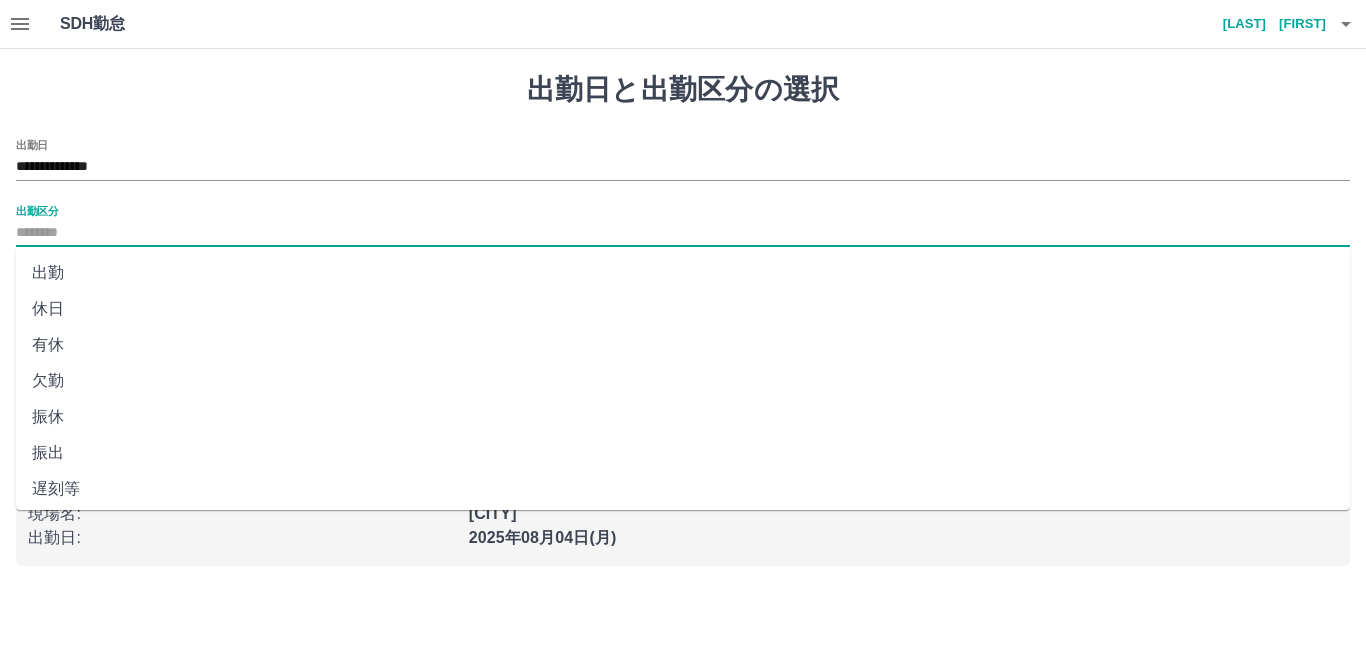 type on "**" 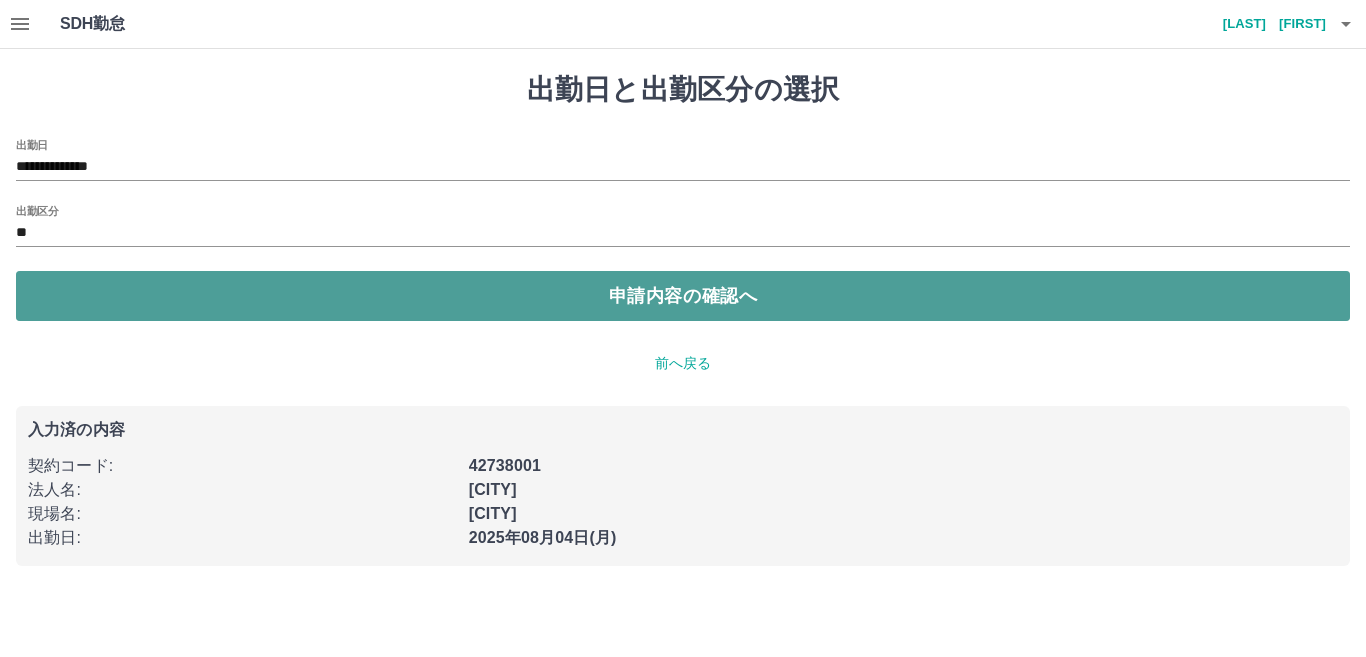 click on "申請内容の確認へ" at bounding box center (683, 296) 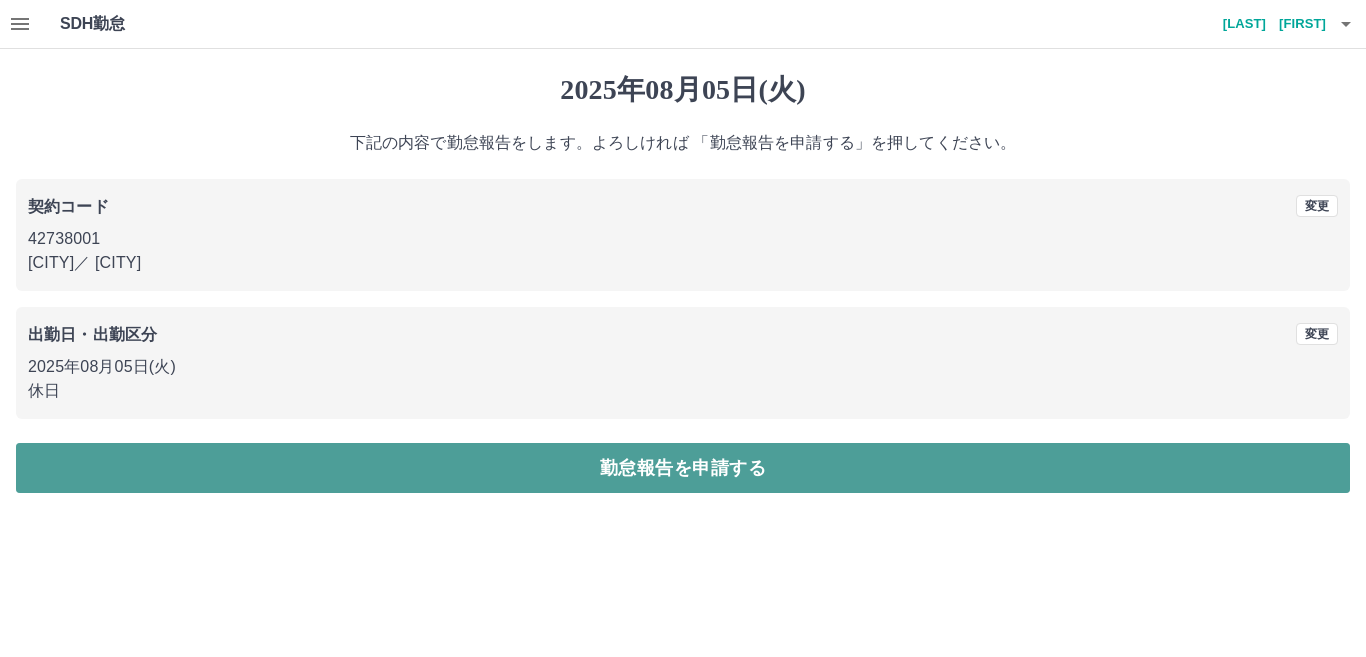 click on "勤怠報告を申請する" at bounding box center (683, 468) 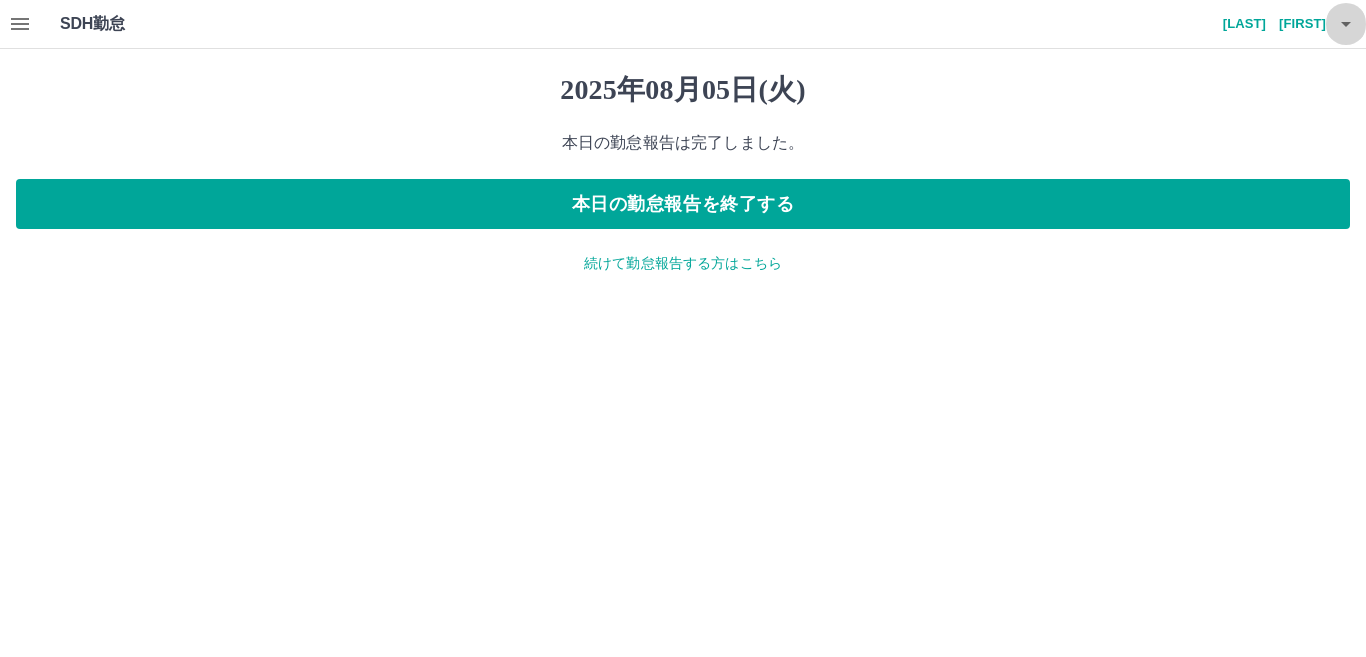 click 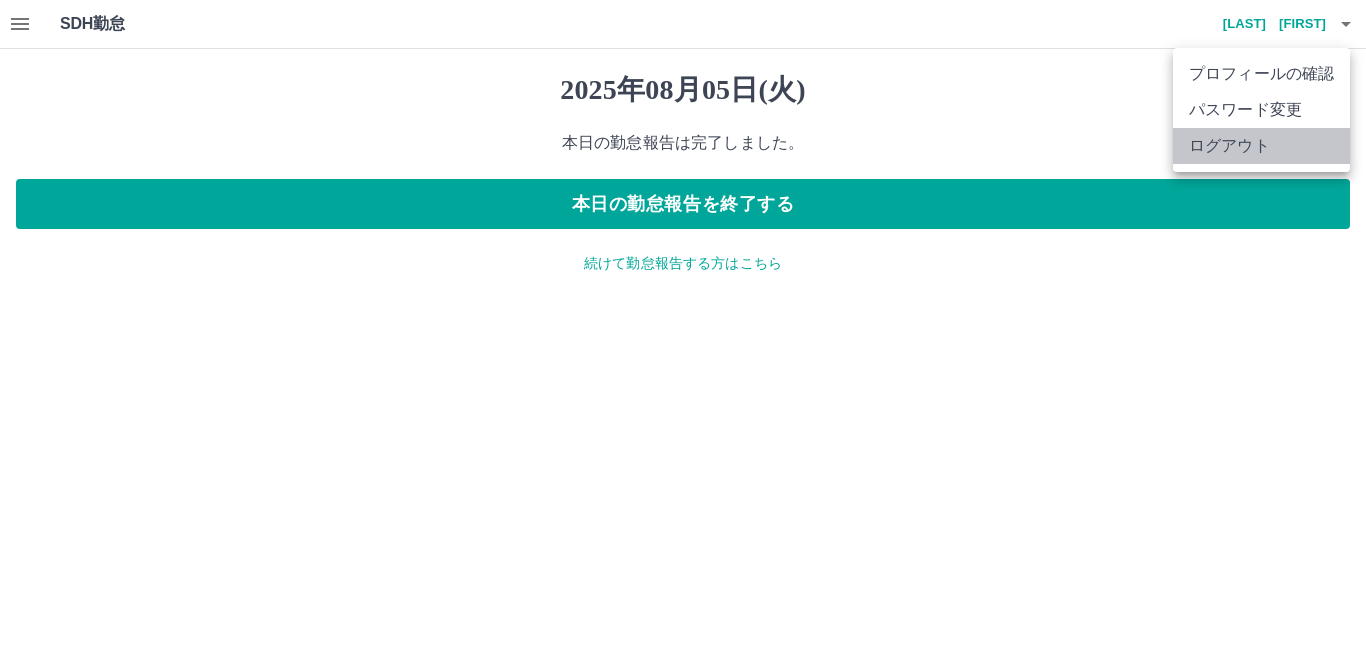 click on "ログアウト" at bounding box center [1261, 146] 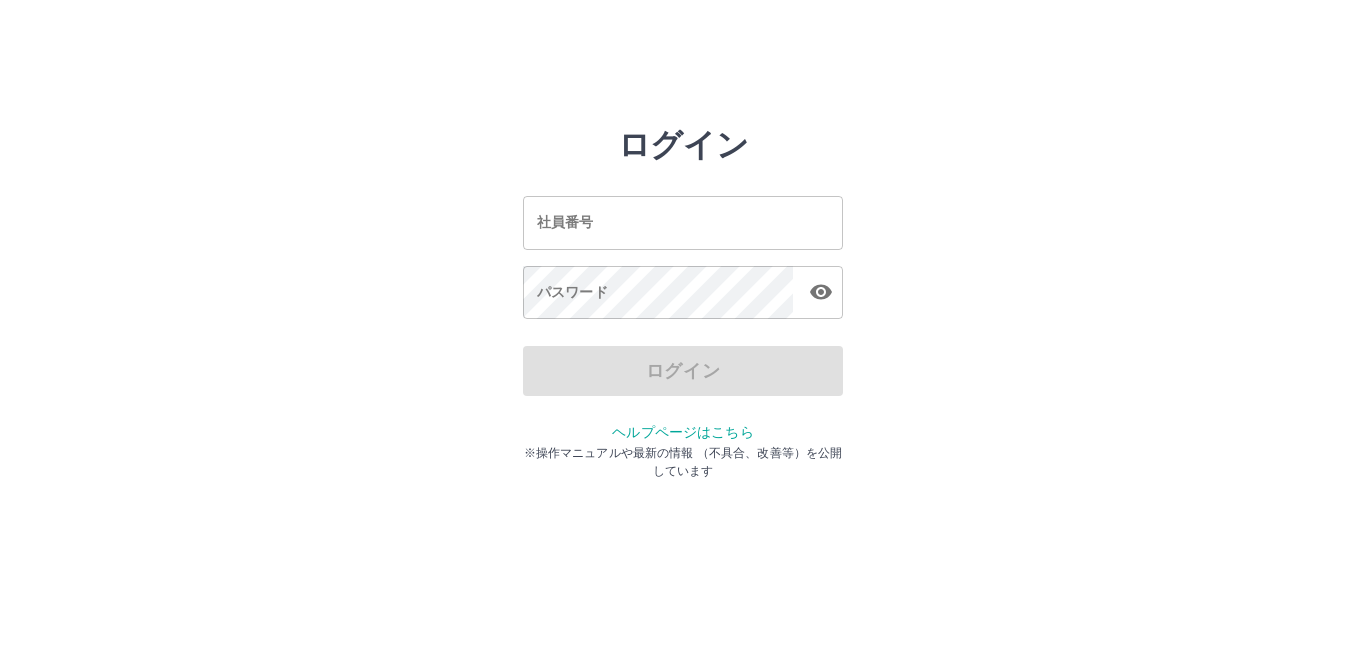 scroll, scrollTop: 0, scrollLeft: 0, axis: both 